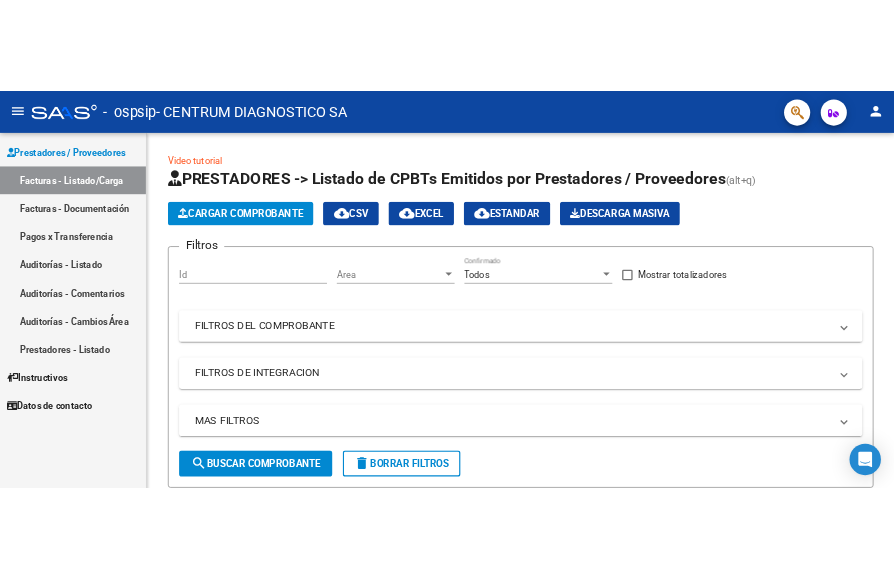 scroll, scrollTop: 0, scrollLeft: 0, axis: both 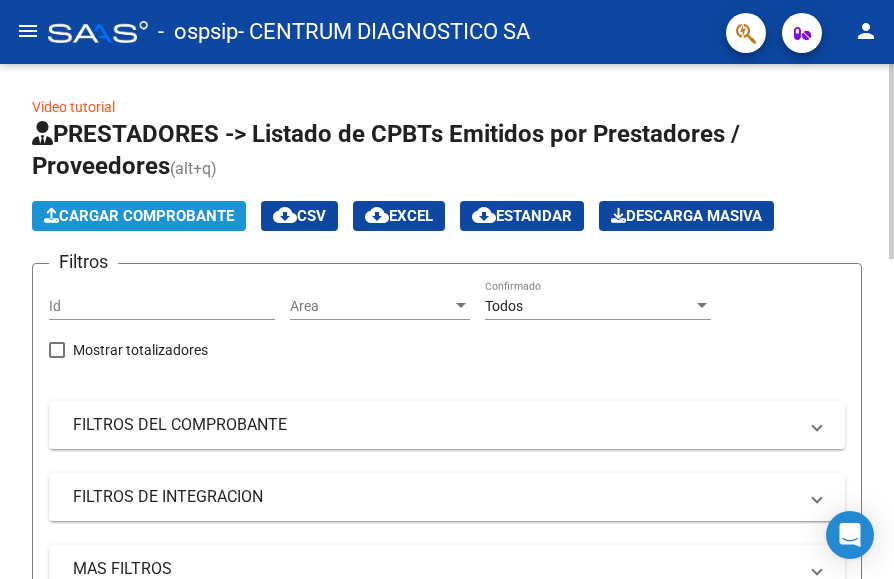 click on "Cargar Comprobante" 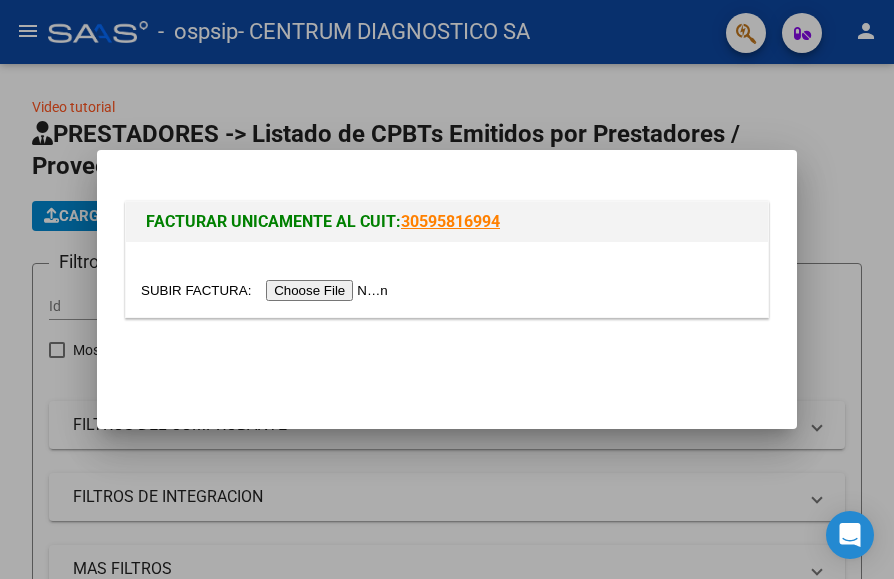 click at bounding box center (267, 290) 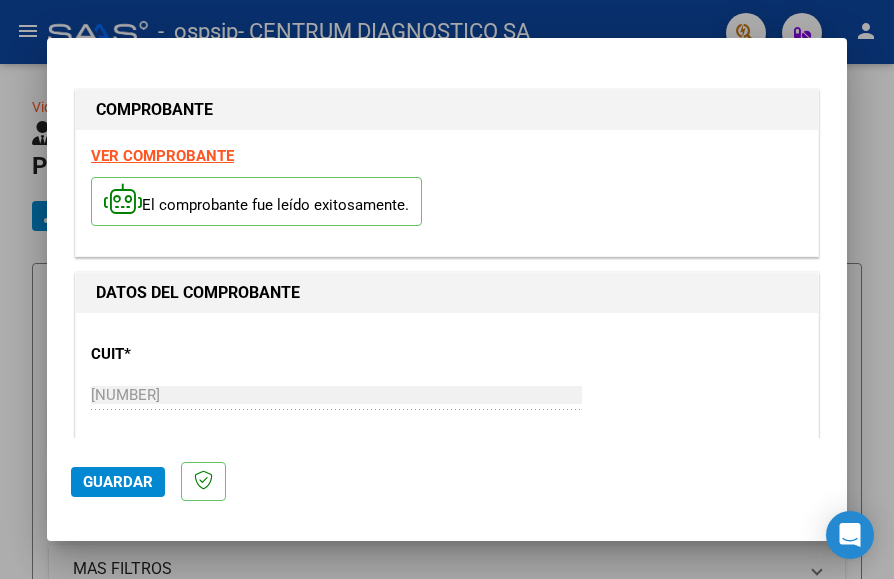 click on "Guardar" 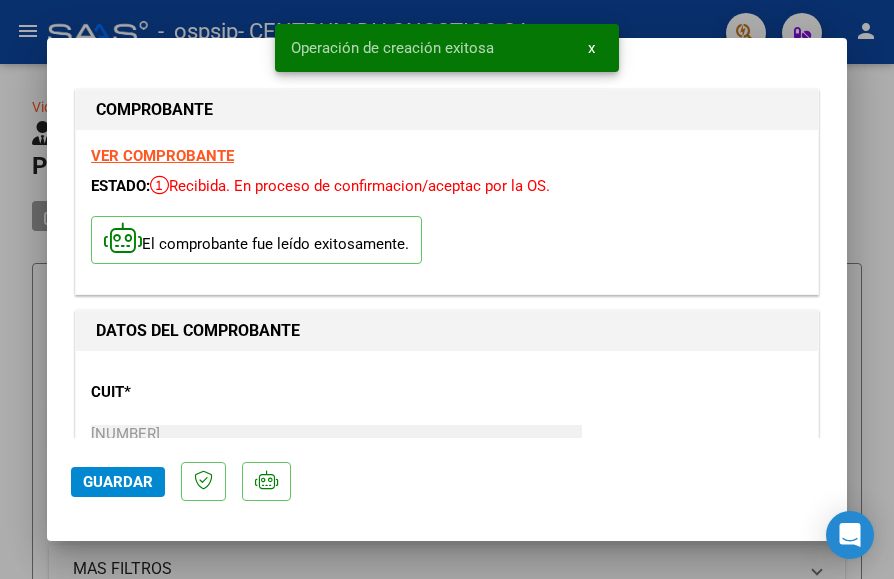 click on "Guardar" 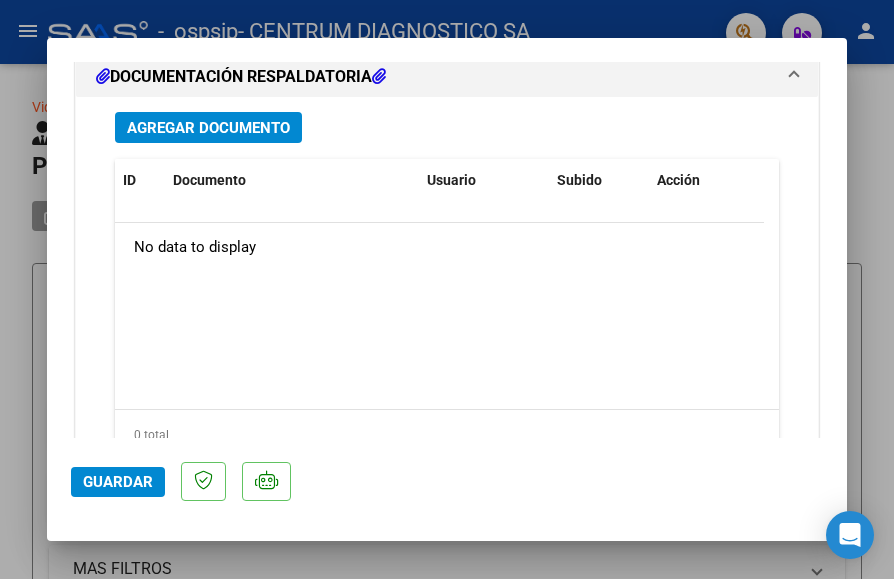 scroll, scrollTop: 1700, scrollLeft: 0, axis: vertical 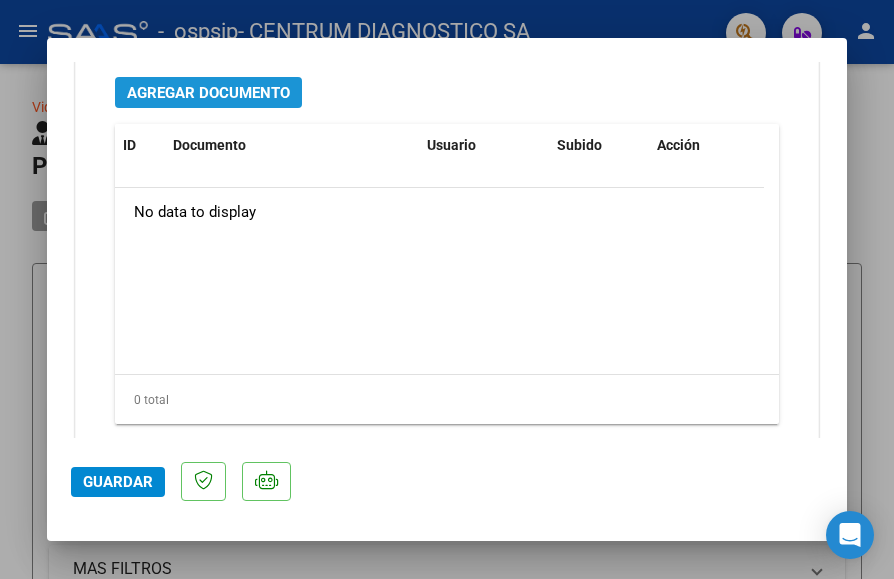 click on "Agregar Documento" at bounding box center (208, 93) 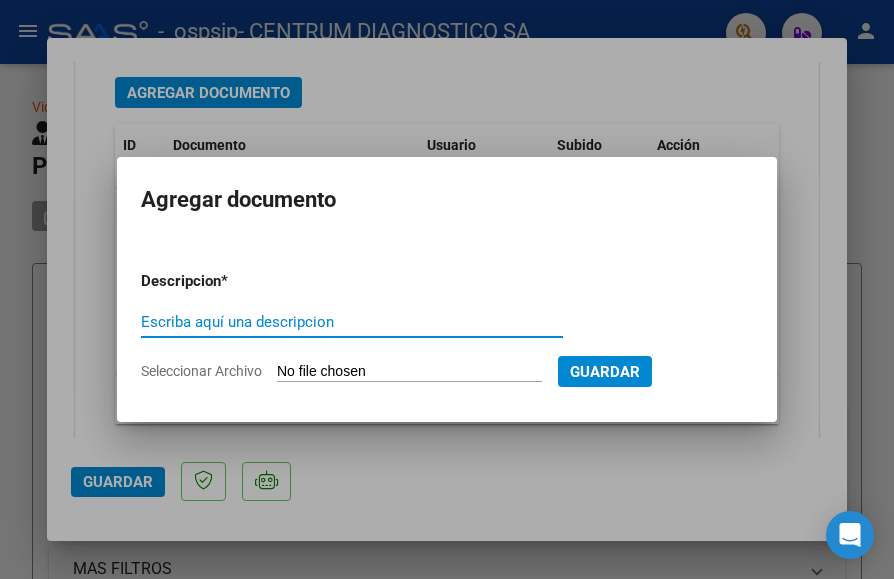 click on "Seleccionar Archivo" at bounding box center (409, 372) 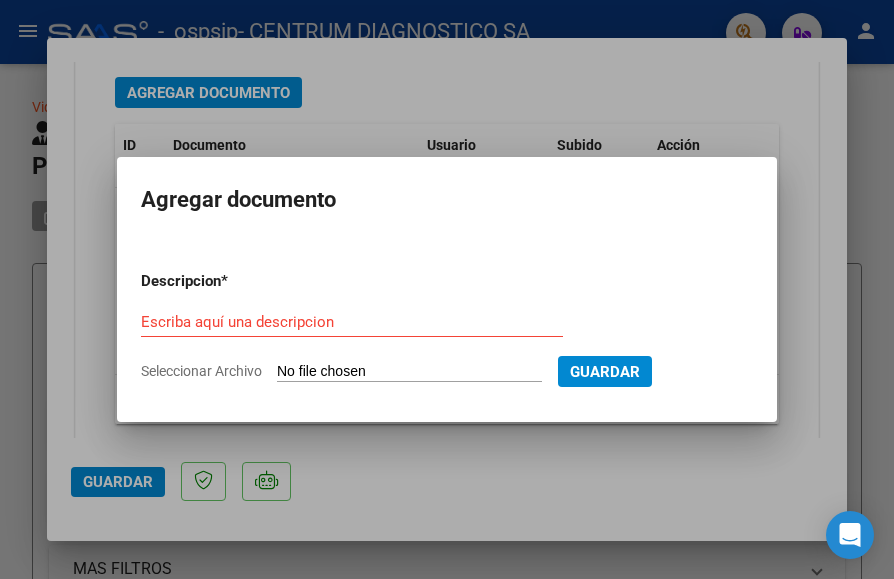 type on "C:\fakepath\LOTE 5910.pdf" 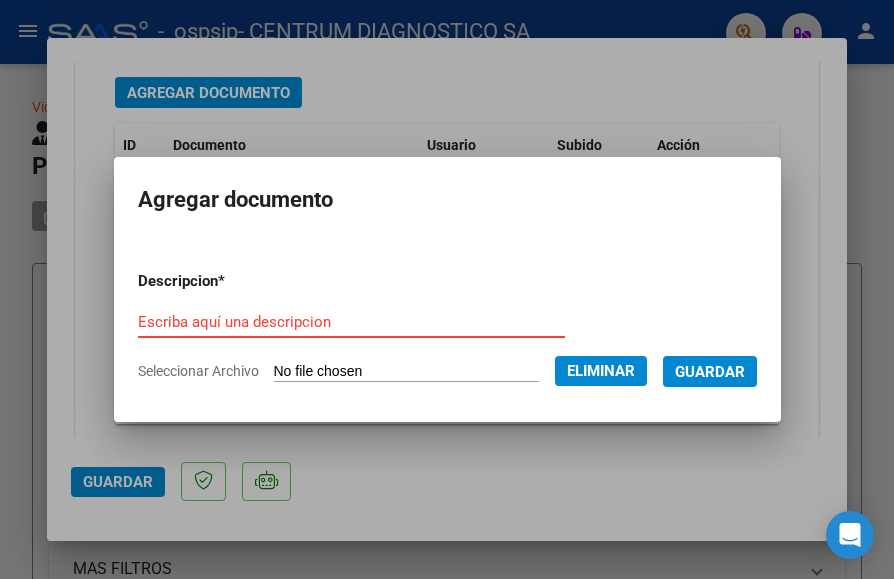 click on "Escriba aquí una descripcion" at bounding box center [351, 322] 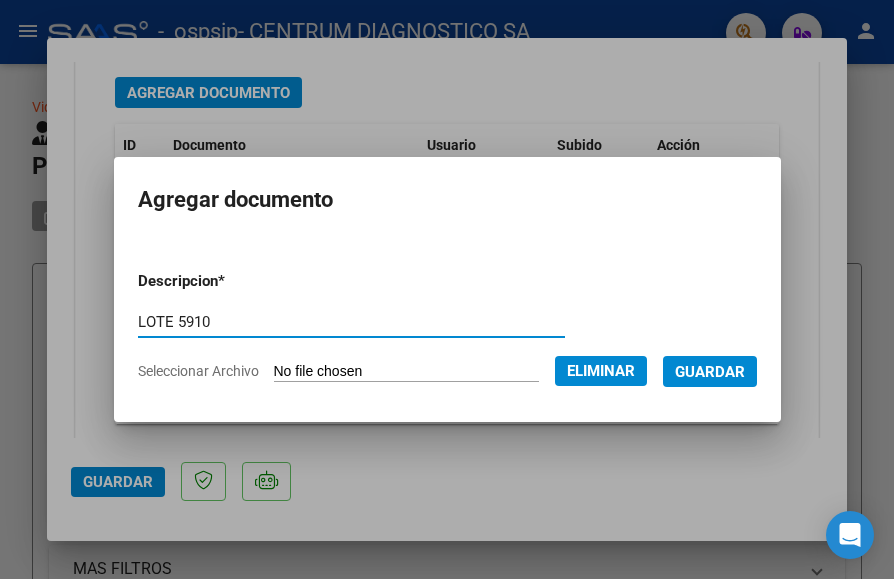 type on "LOTE 5910" 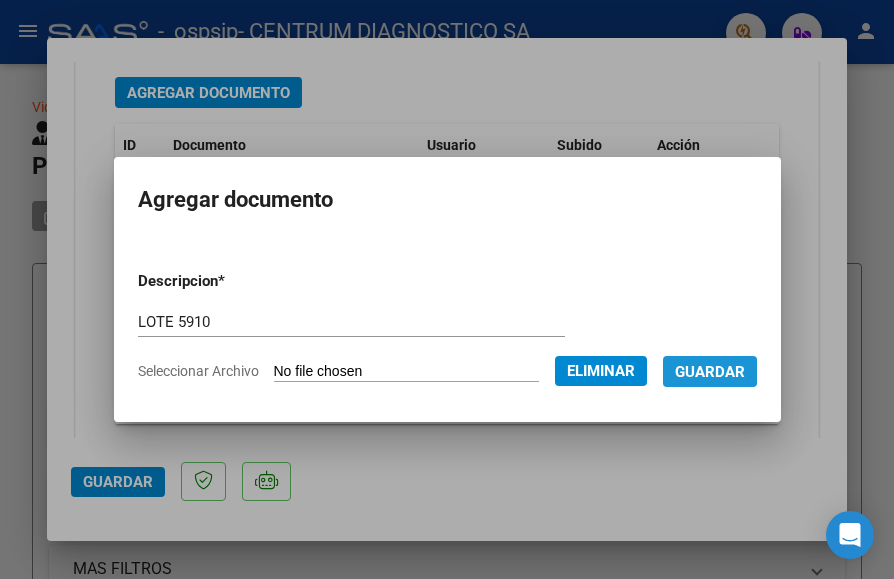 click on "Guardar" at bounding box center [710, 372] 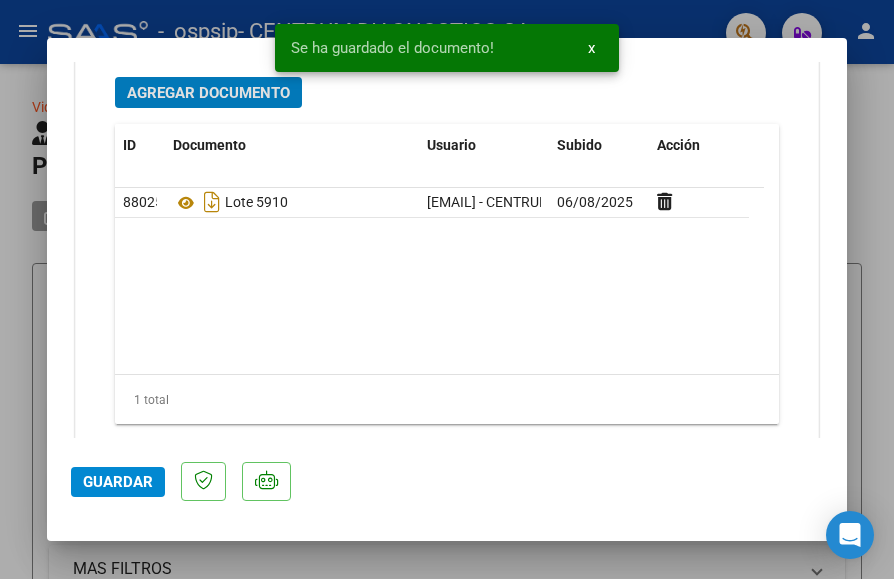 click on "Guardar" 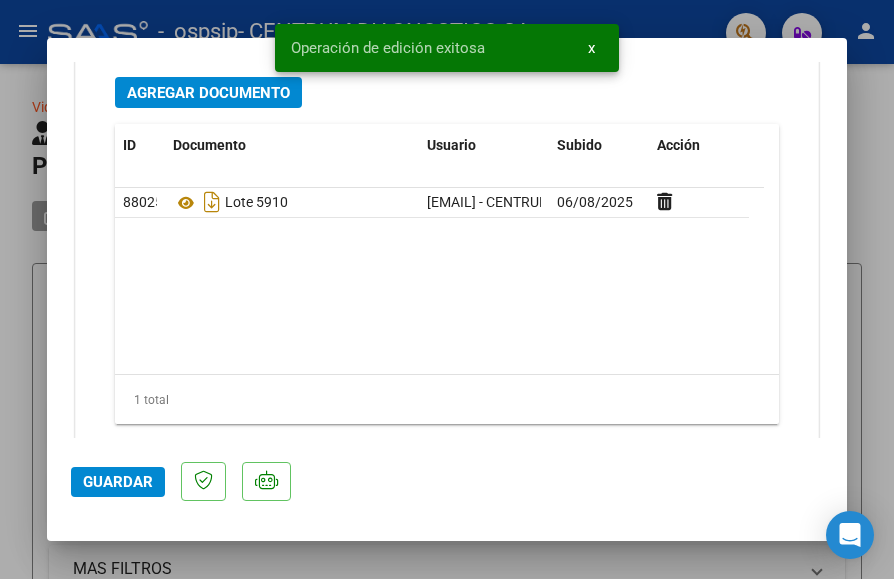 click on "Agregar Documento" at bounding box center (208, 93) 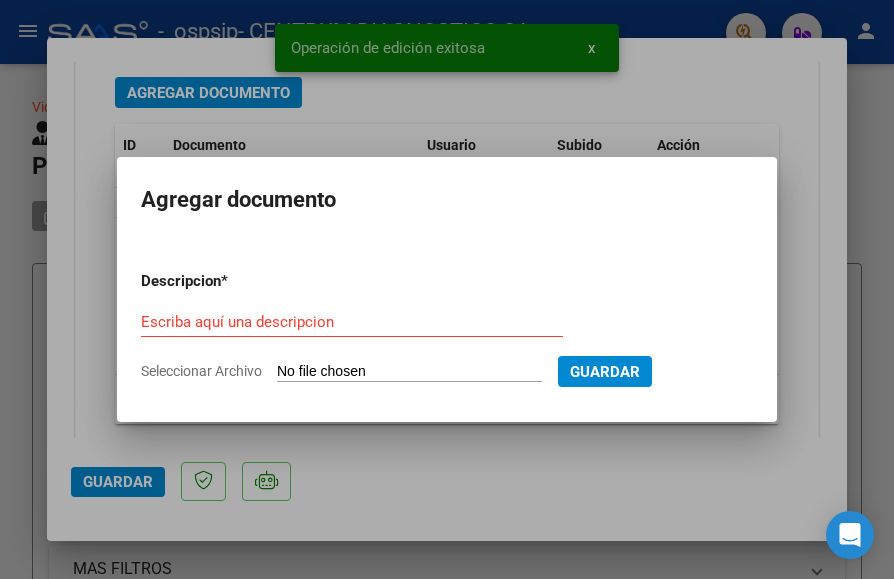 click on "Seleccionar Archivo" at bounding box center (409, 372) 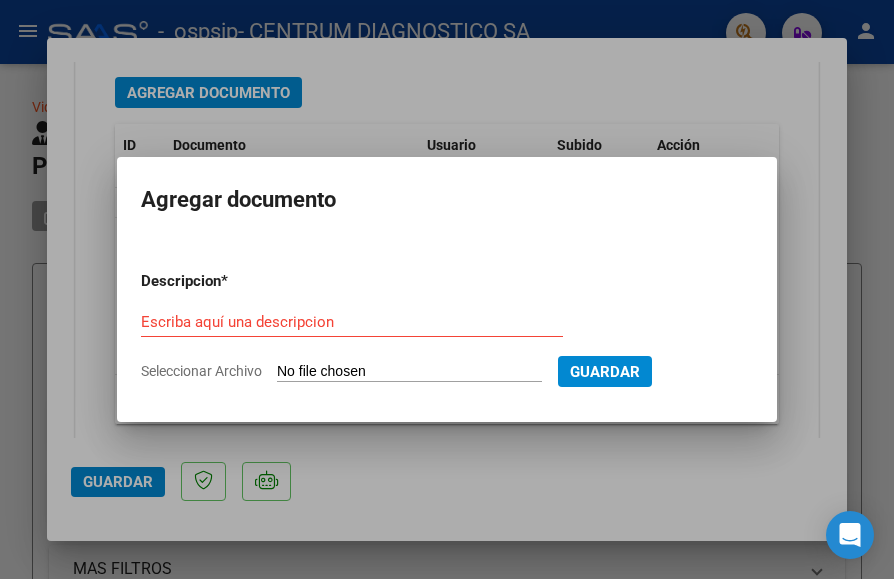 type on "C:\fakepath\2025-06 Galiotti Claudio 6839.pdf" 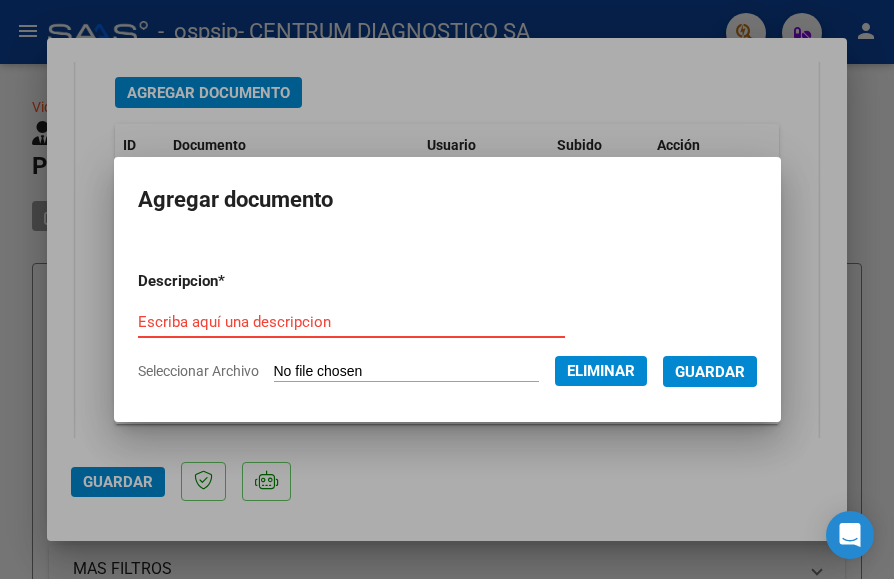 click on "Escriba aquí una descripcion" at bounding box center (351, 322) 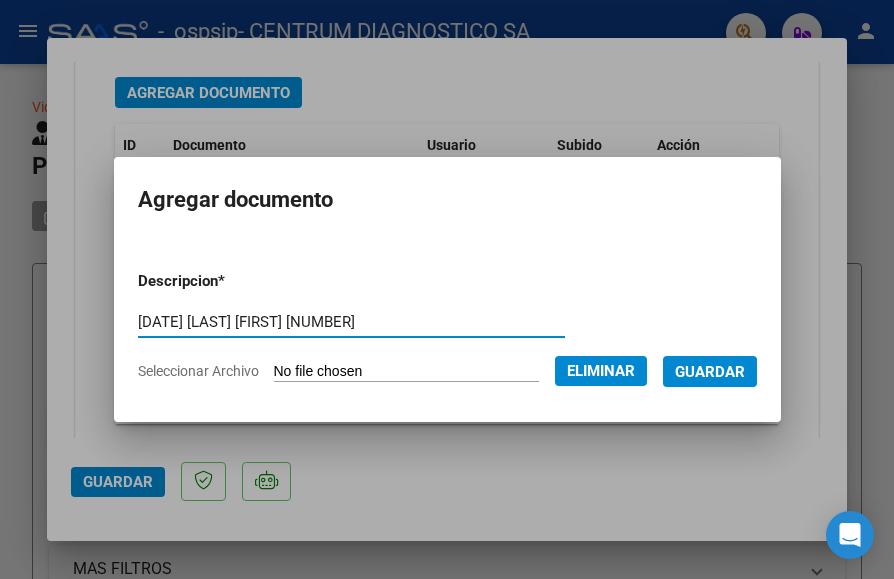 type on "2025-06 GALIOTTI CLAUDIO 6839" 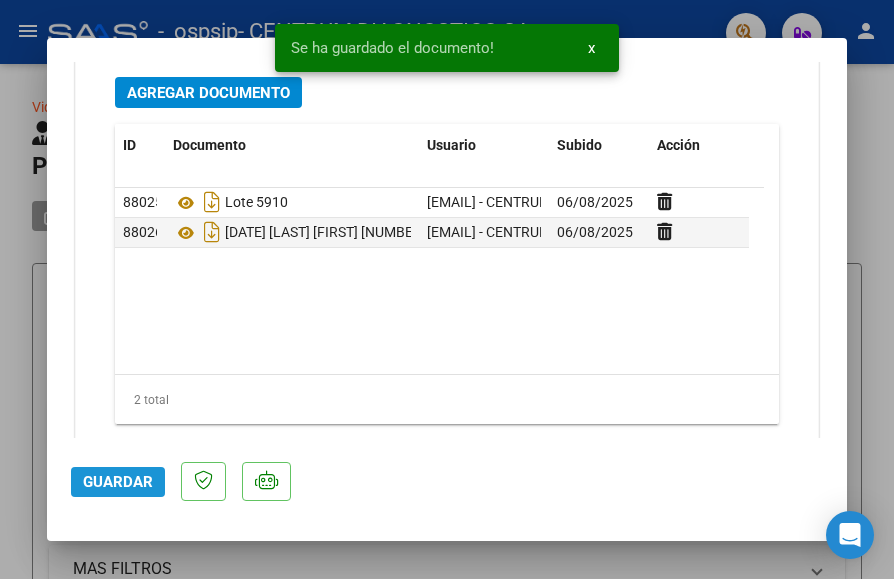 click on "Guardar" 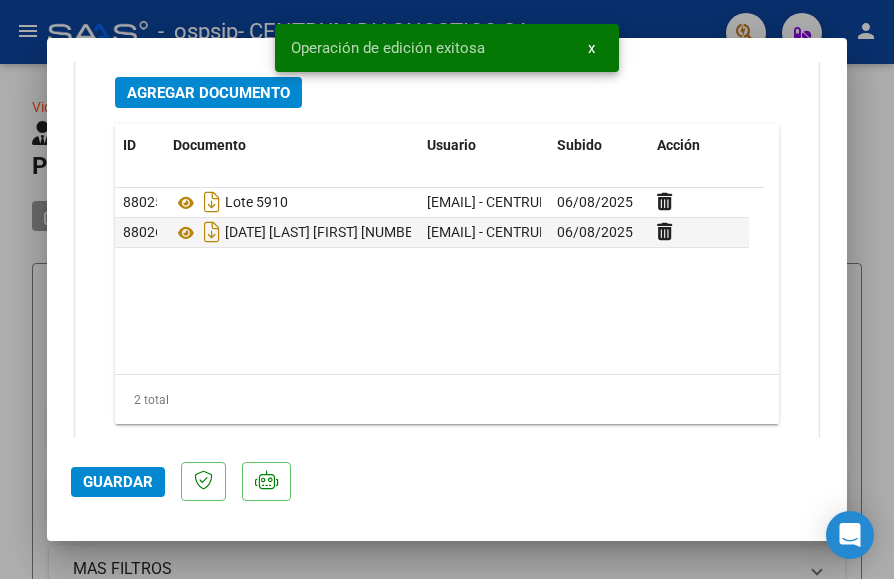type 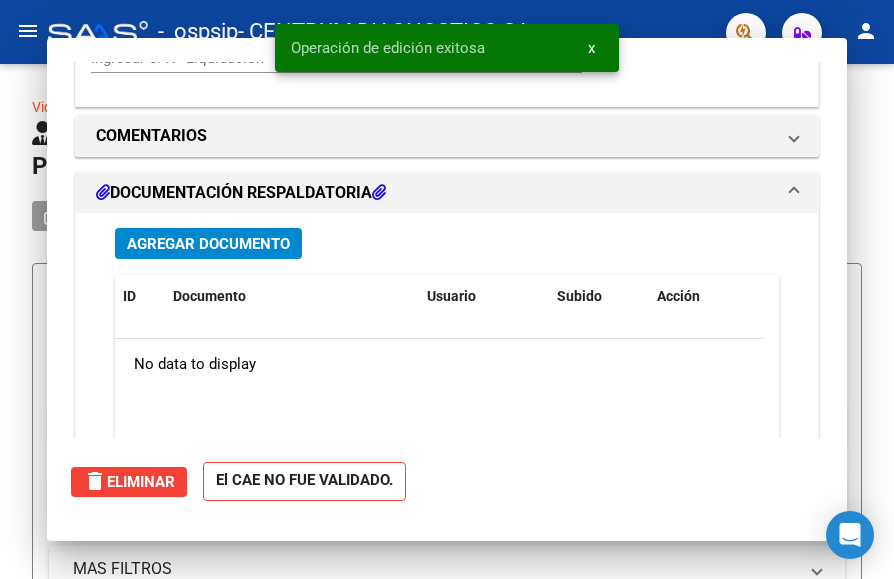 scroll, scrollTop: 1851, scrollLeft: 0, axis: vertical 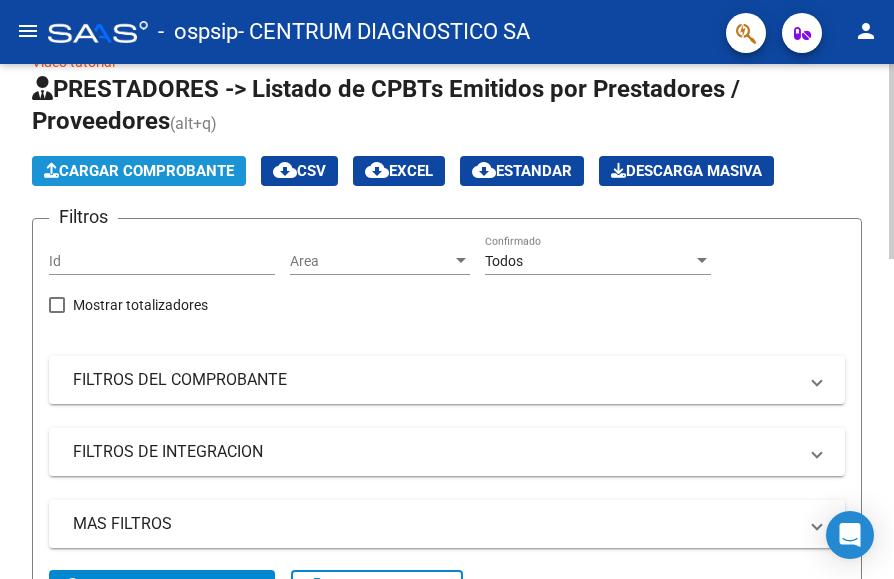 click on "Cargar Comprobante" 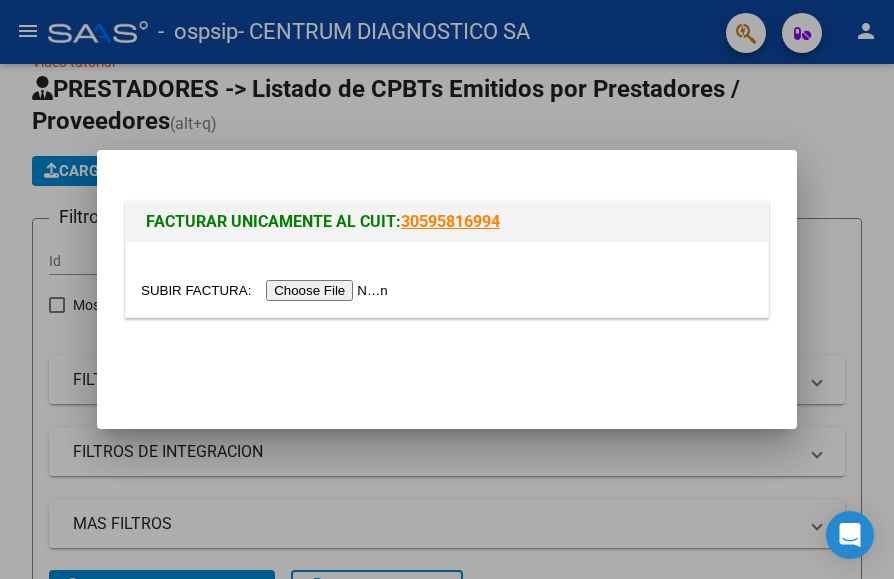 click at bounding box center [267, 290] 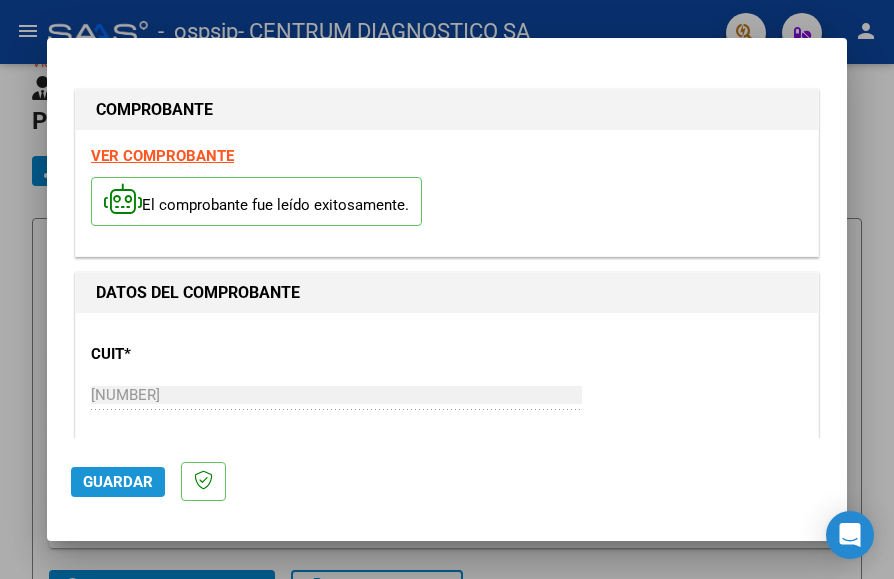 click on "Guardar" 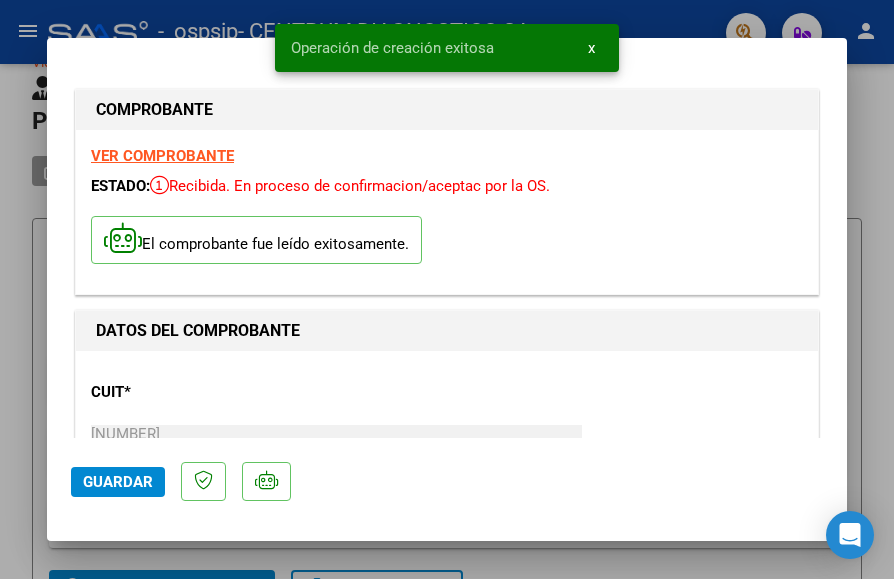 click on "Guardar" 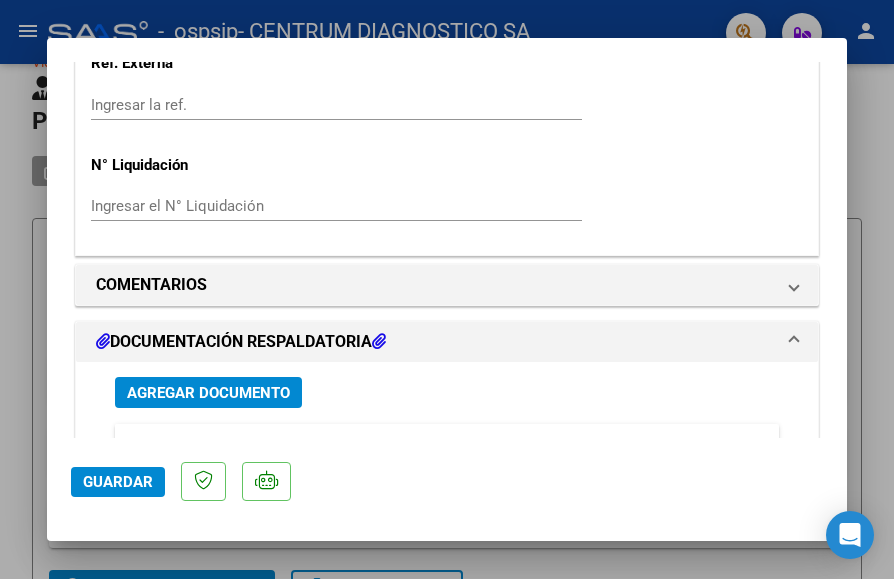 scroll, scrollTop: 1600, scrollLeft: 0, axis: vertical 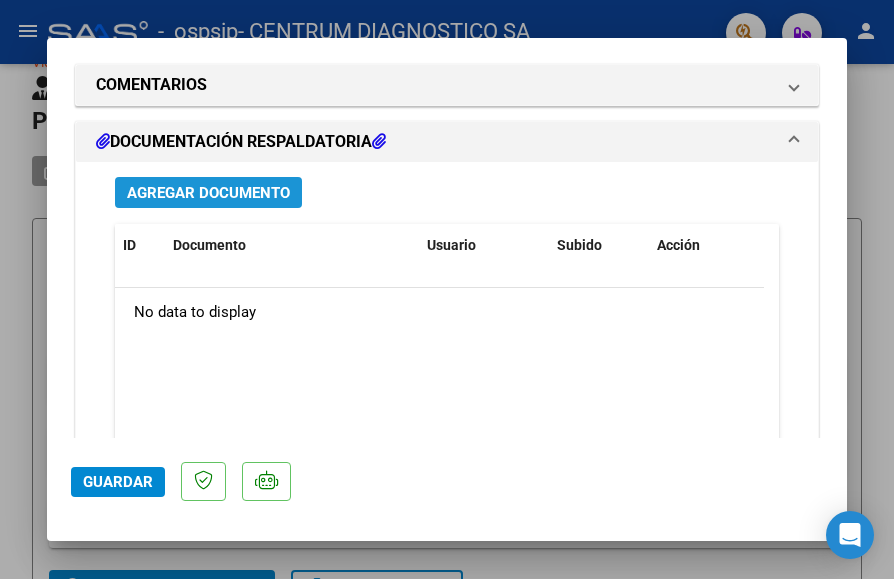 click on "Agregar Documento" at bounding box center (208, 193) 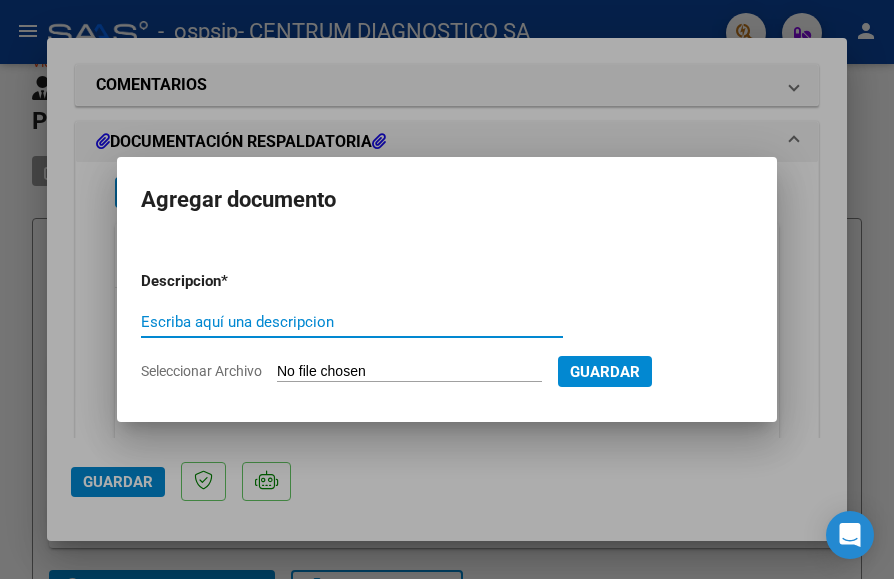 click on "Seleccionar Archivo" at bounding box center (409, 372) 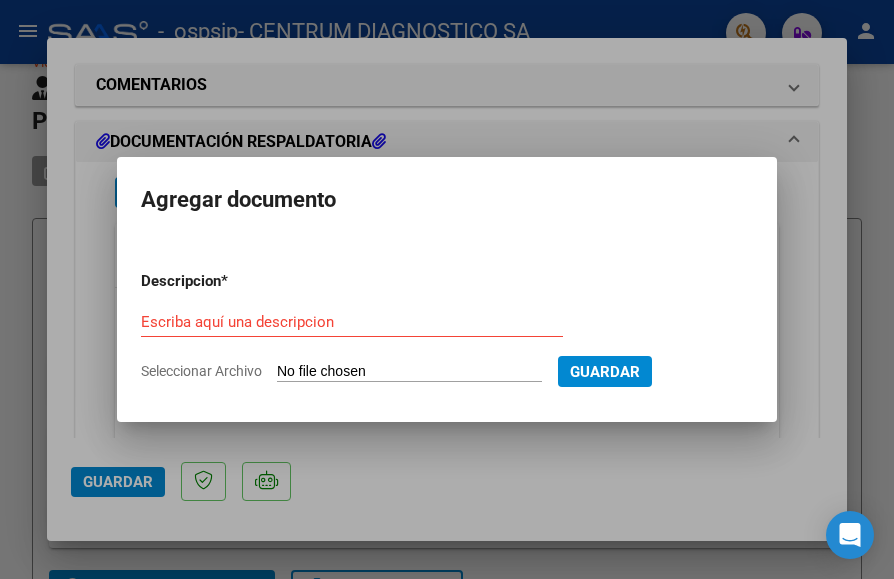 type on "C:\fakepath\LOTE  5896.pdf" 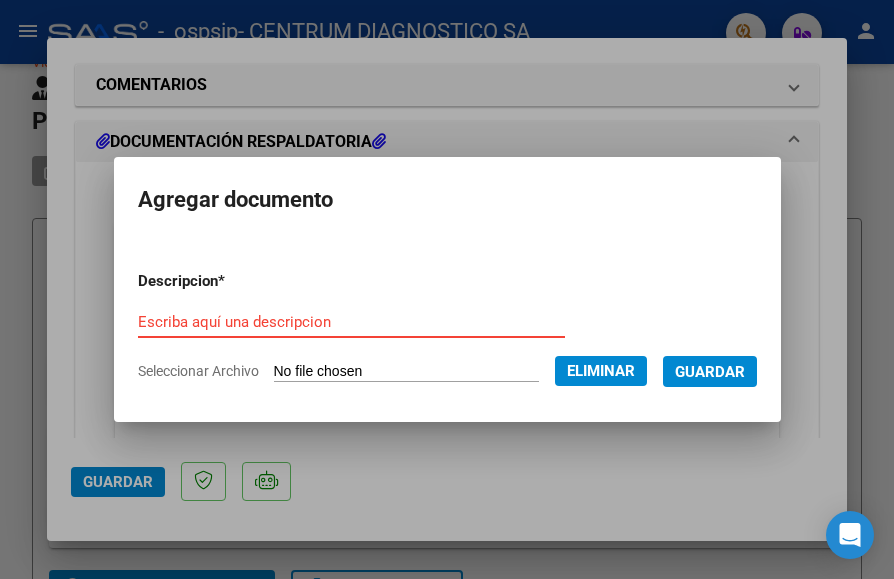 click on "Escriba aquí una descripcion" at bounding box center [351, 322] 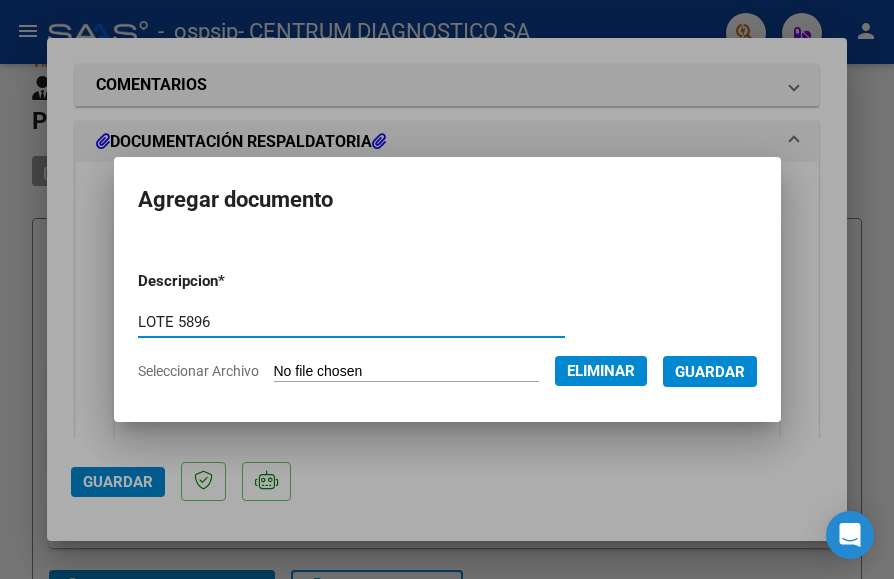 type on "LOTE 5896" 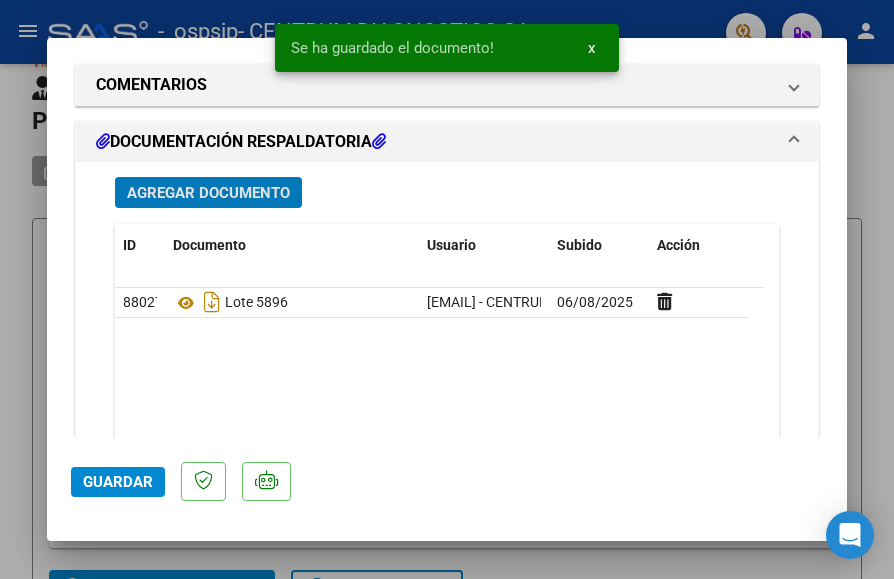 click on "Agregar Documento" at bounding box center [208, 193] 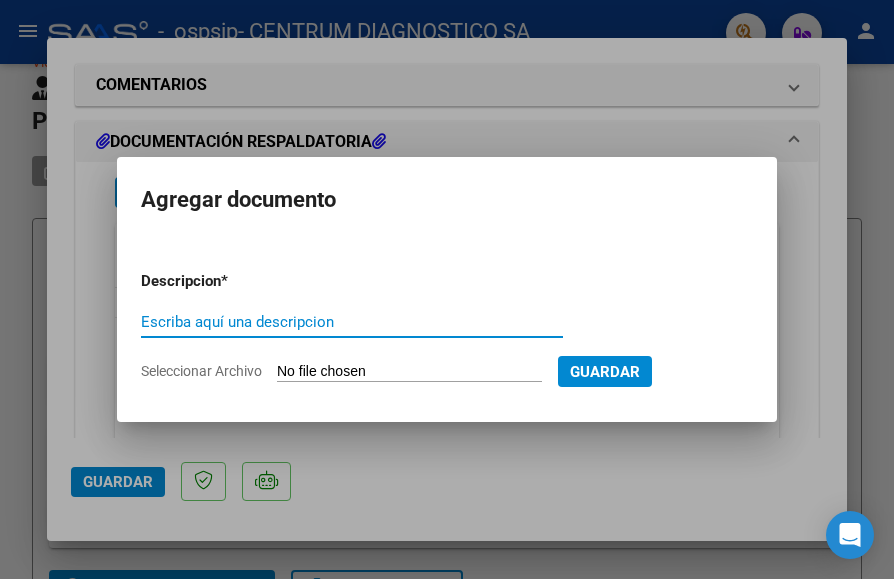 click on "Seleccionar Archivo" at bounding box center [409, 372] 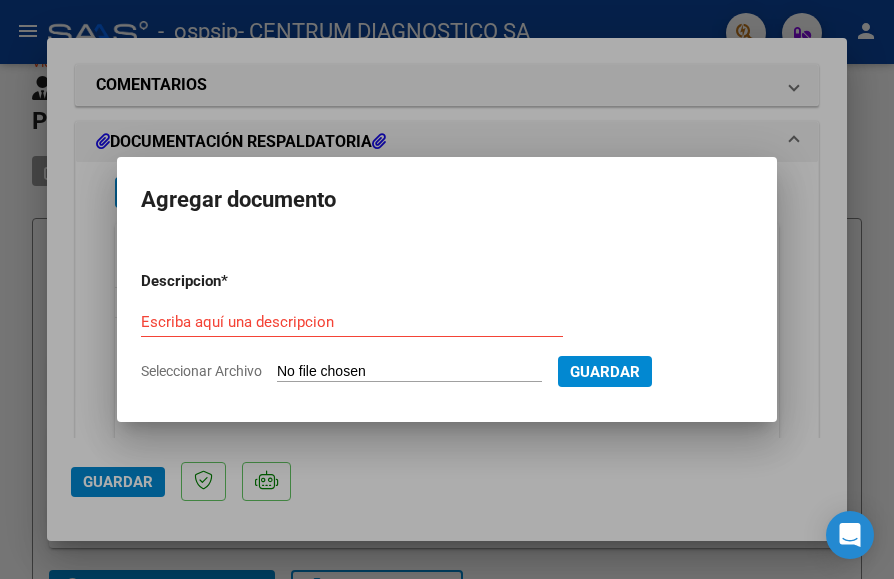 type on "C:\fakepath\2025-06 Blanco Carlos 6096.pdf" 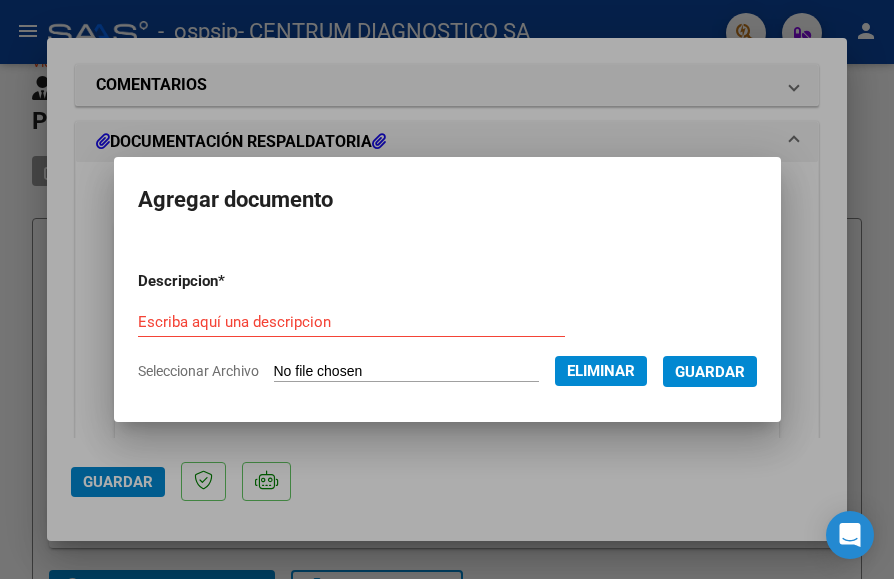 click on "Escriba aquí una descripcion" at bounding box center (351, 322) 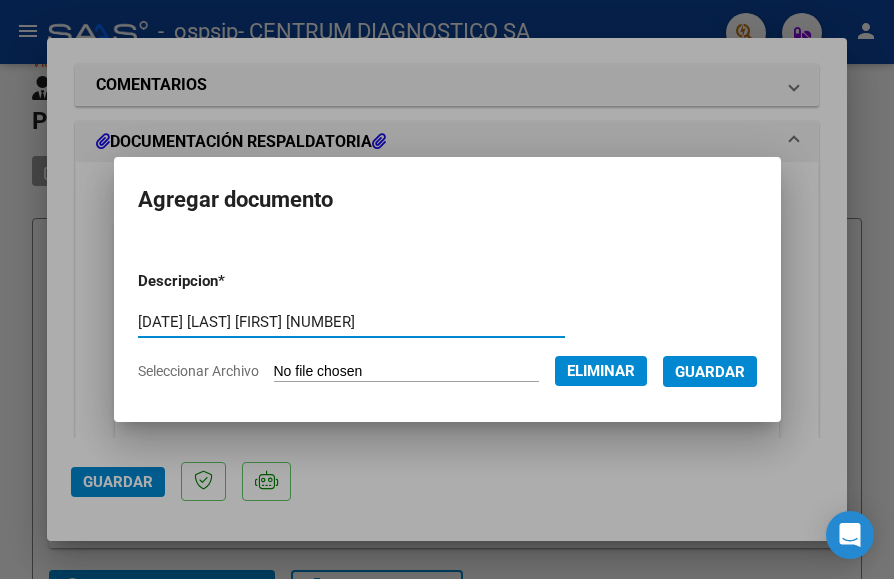 type on "2025-06 BLANCO CARLOS 6096" 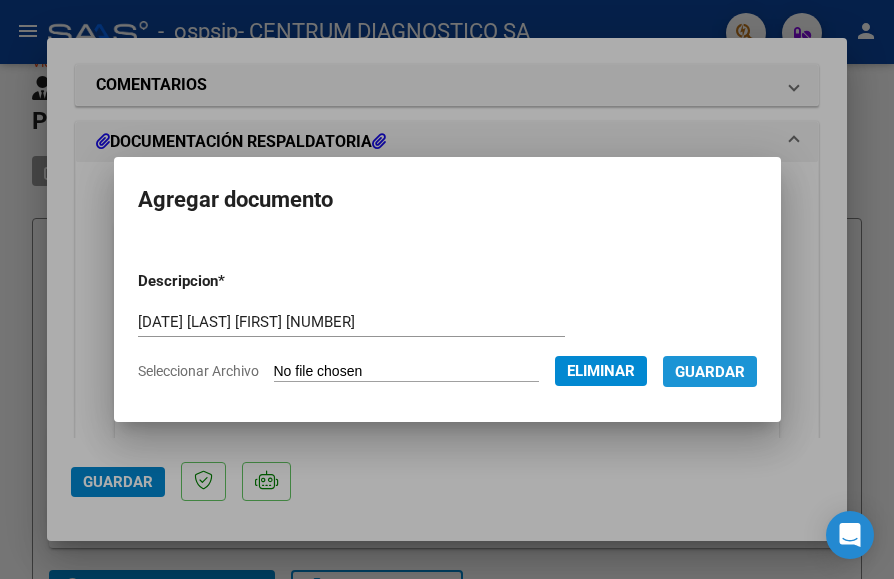 click on "Guardar" at bounding box center (710, 372) 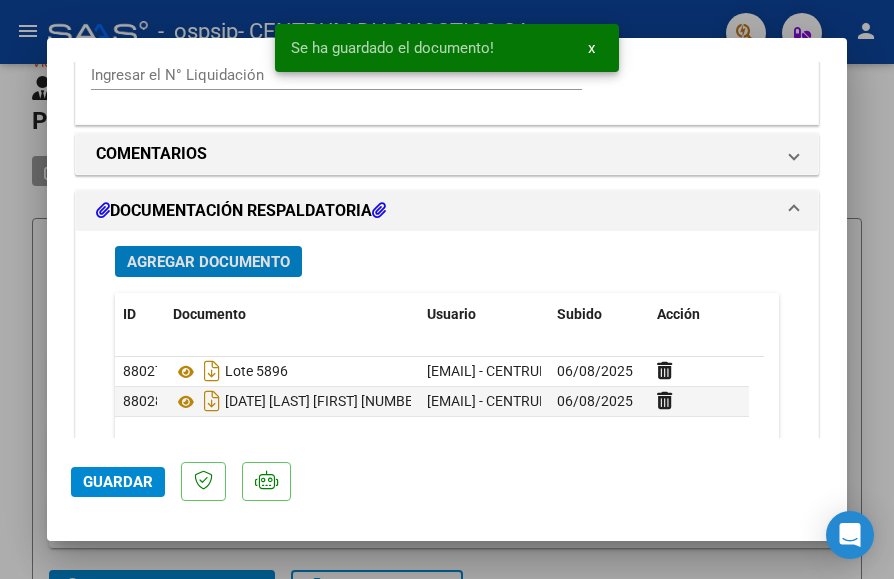 scroll, scrollTop: 1500, scrollLeft: 0, axis: vertical 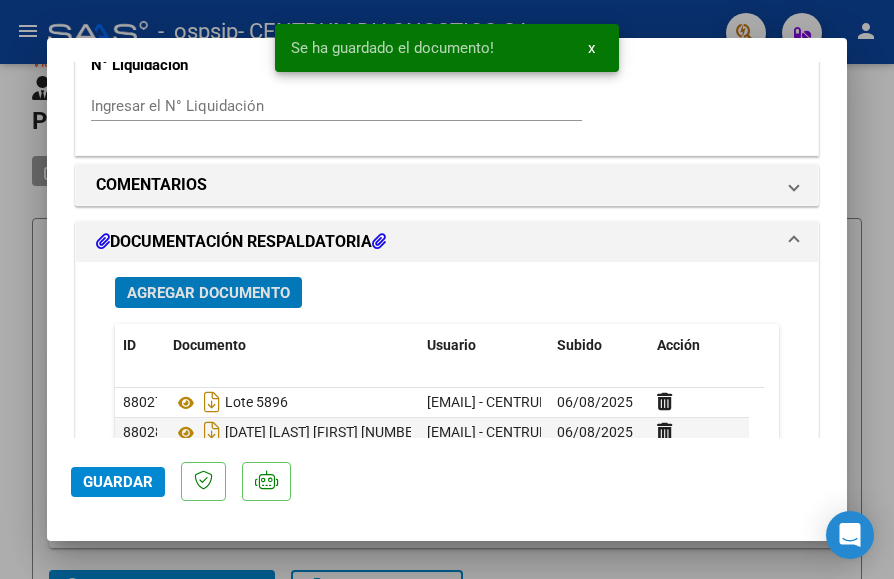 click on "Guardar" 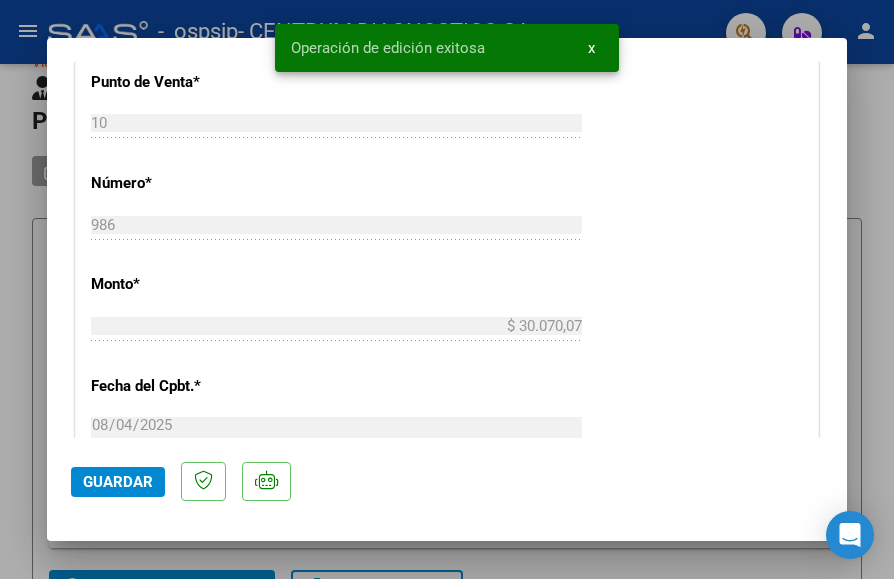 scroll, scrollTop: 600, scrollLeft: 0, axis: vertical 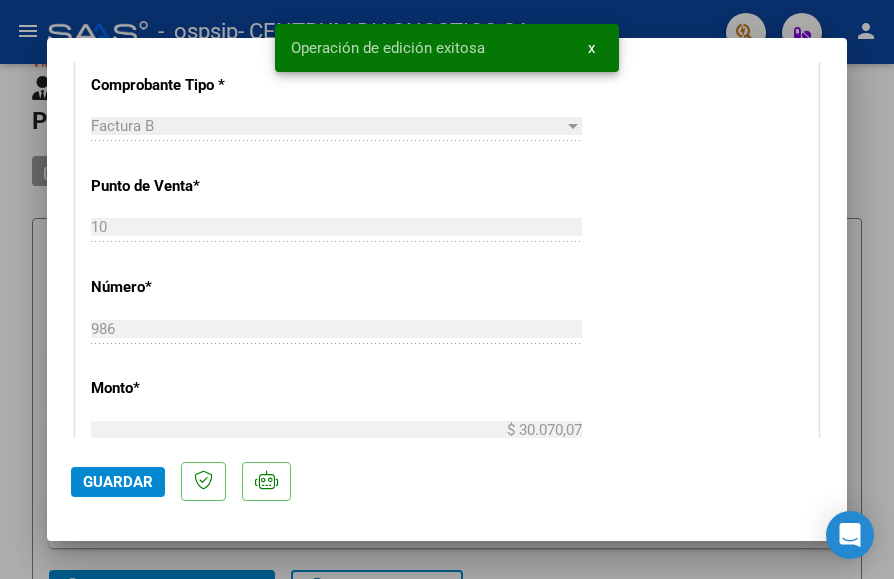 type 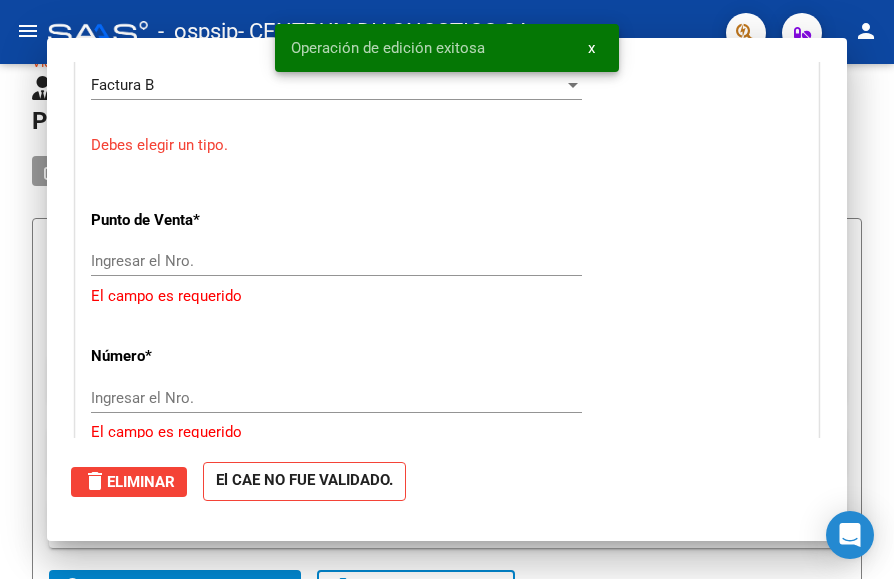 scroll, scrollTop: 539, scrollLeft: 0, axis: vertical 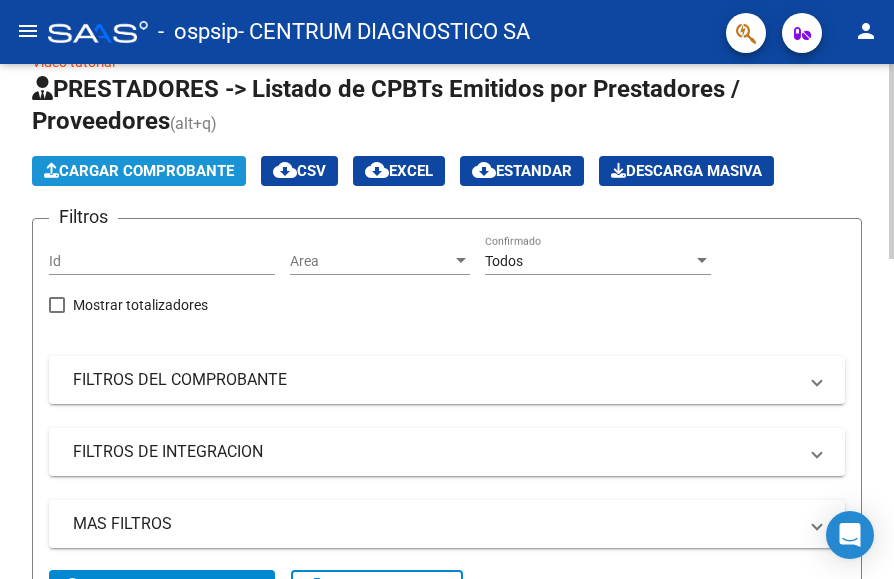 click on "Cargar Comprobante" 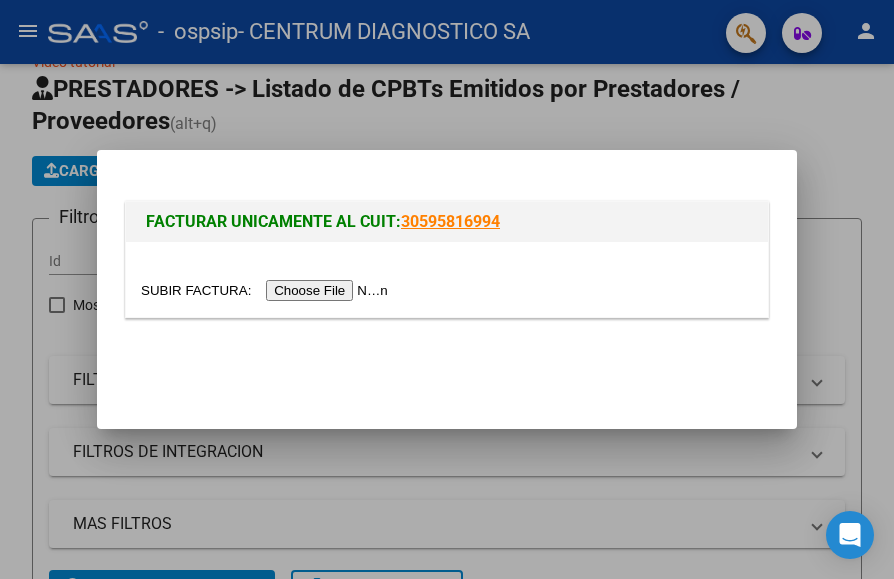 click at bounding box center [267, 290] 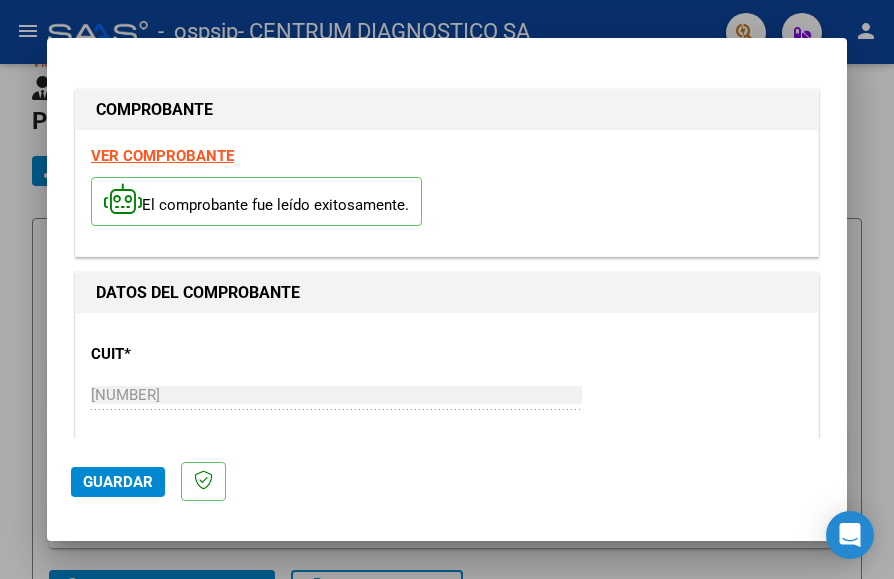 click on "Guardar" 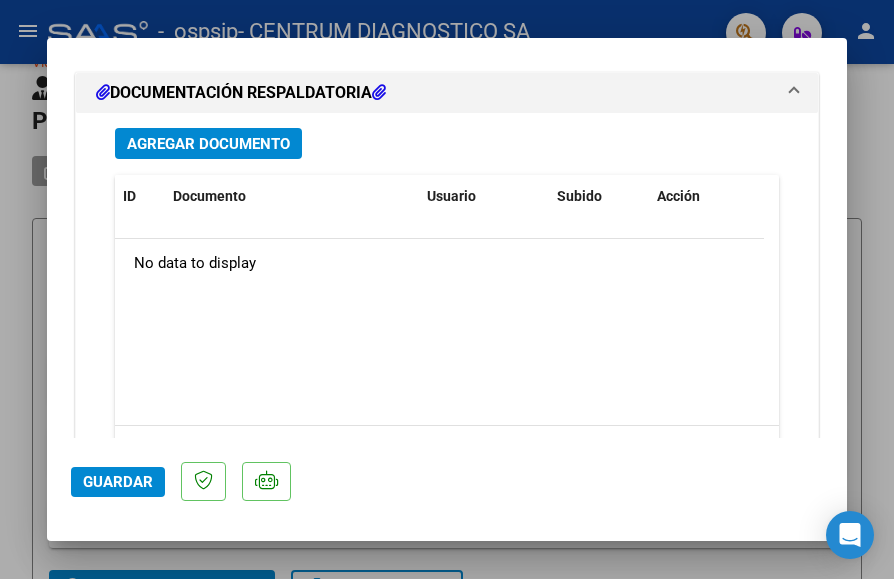 scroll, scrollTop: 1681, scrollLeft: 0, axis: vertical 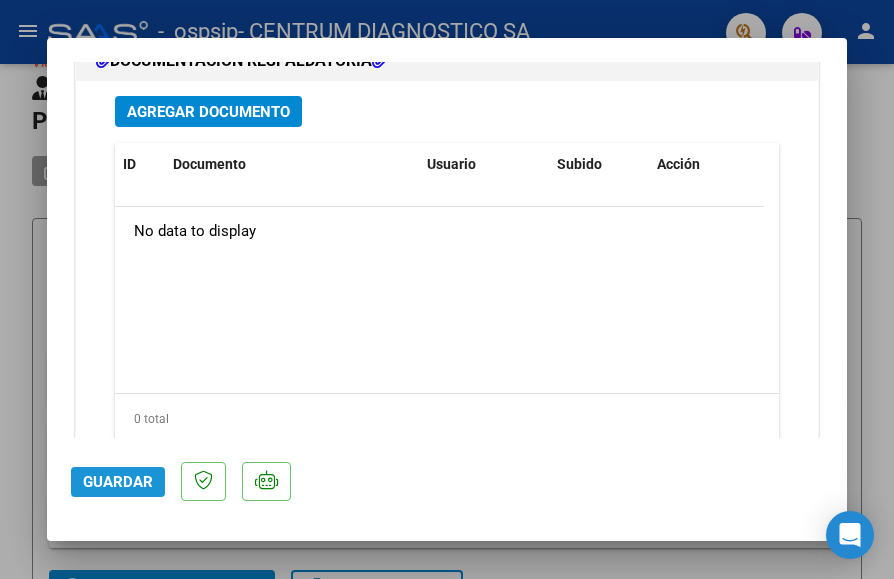 click on "Guardar" 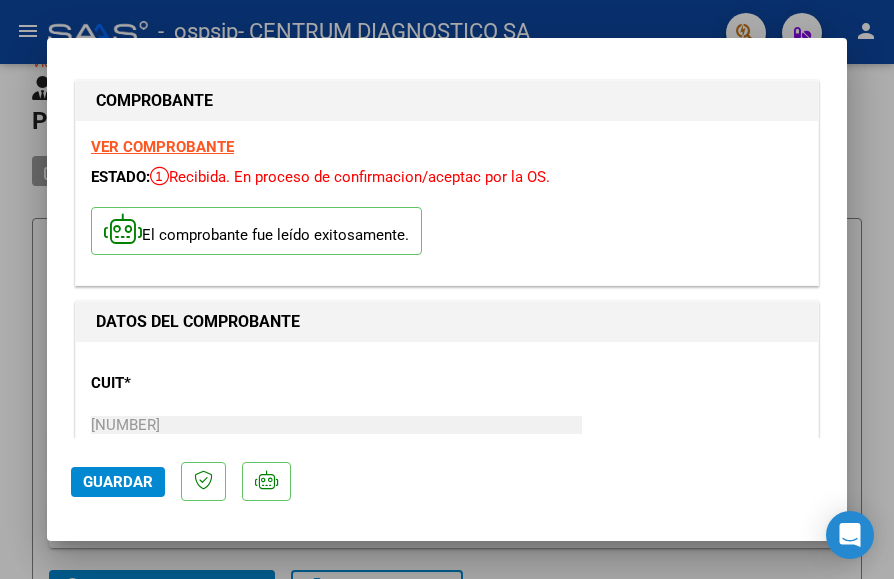 scroll, scrollTop: 0, scrollLeft: 0, axis: both 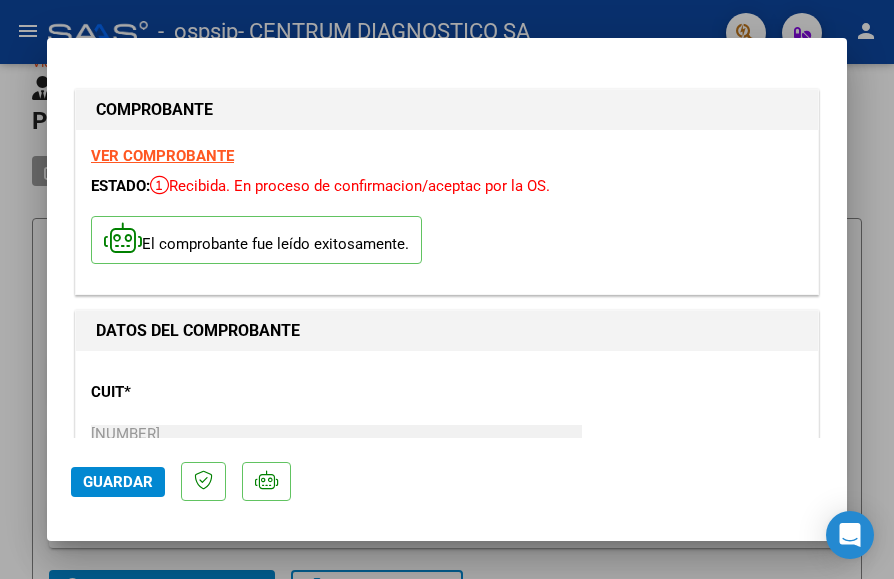 click on "Guardar" 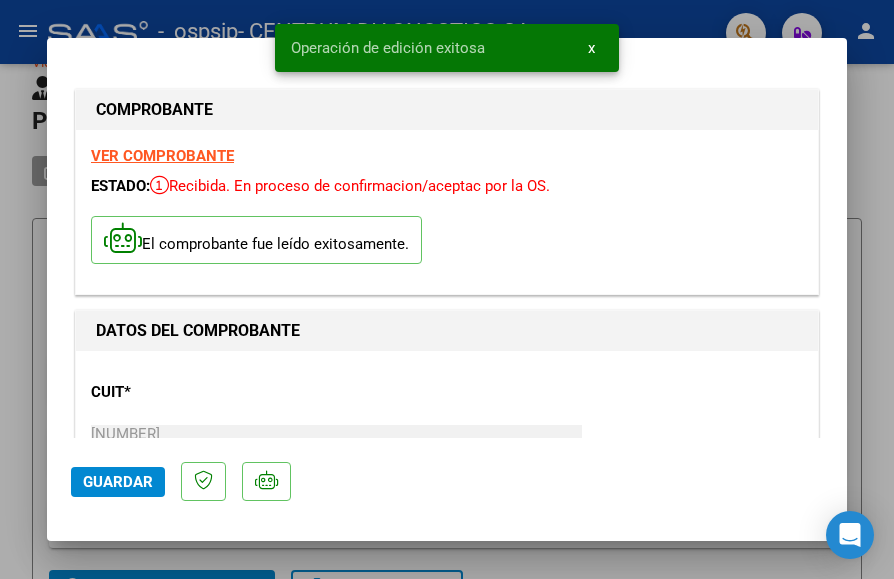 type 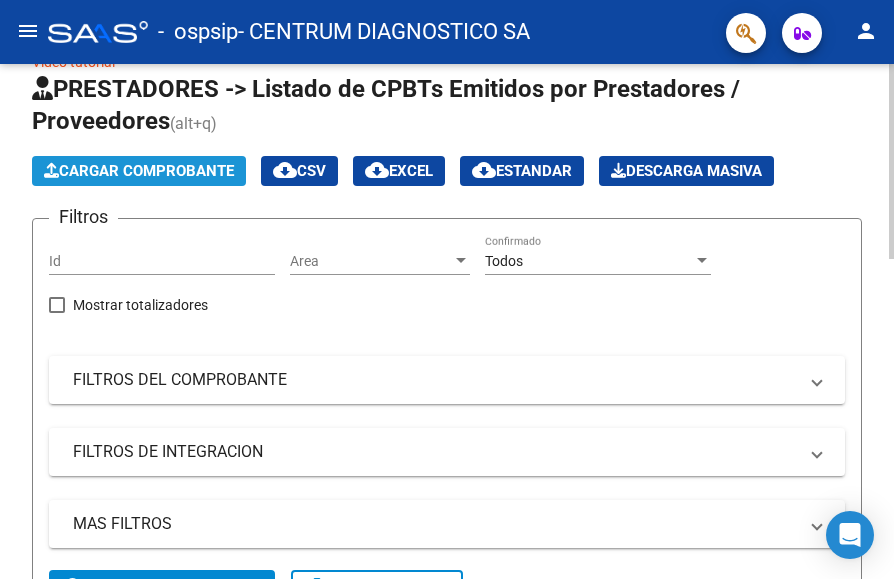 click on "Cargar Comprobante" 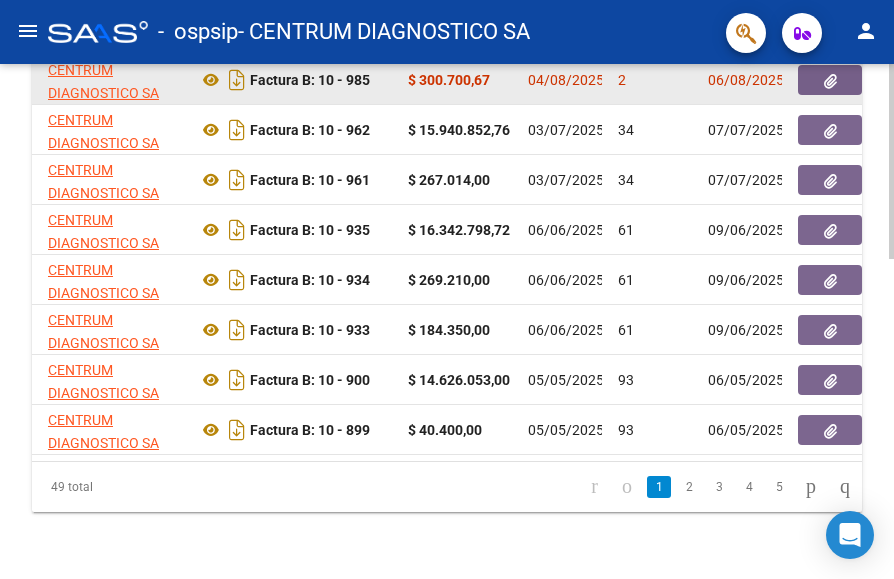 scroll, scrollTop: 845, scrollLeft: 0, axis: vertical 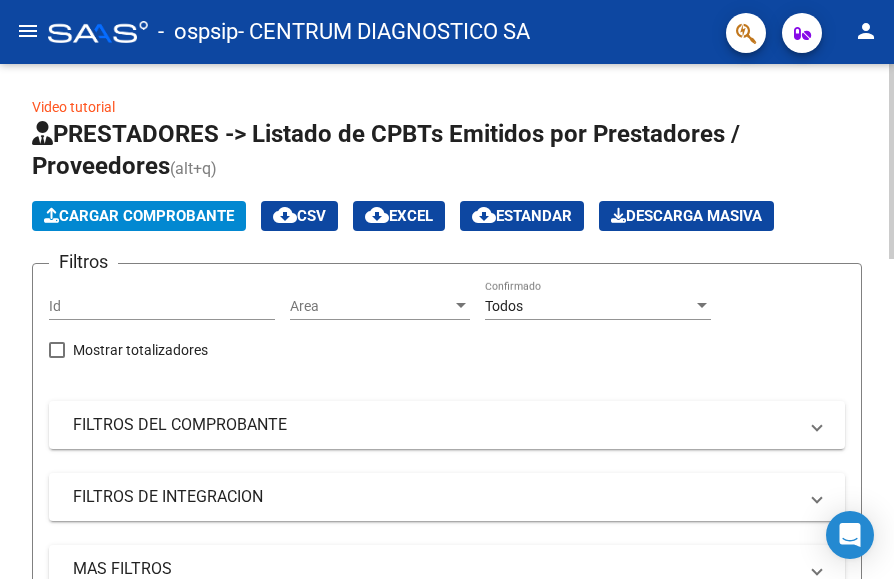 click on "Cargar Comprobante" 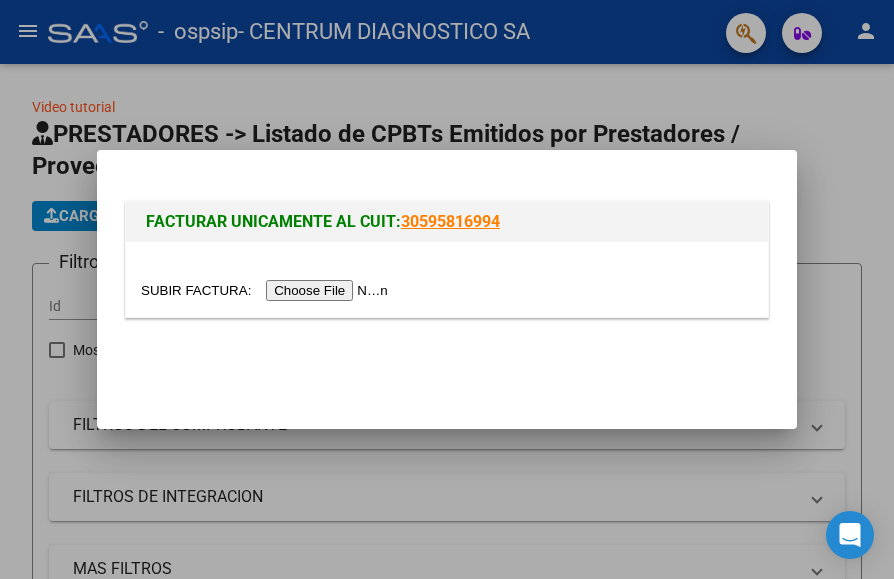 click at bounding box center [267, 290] 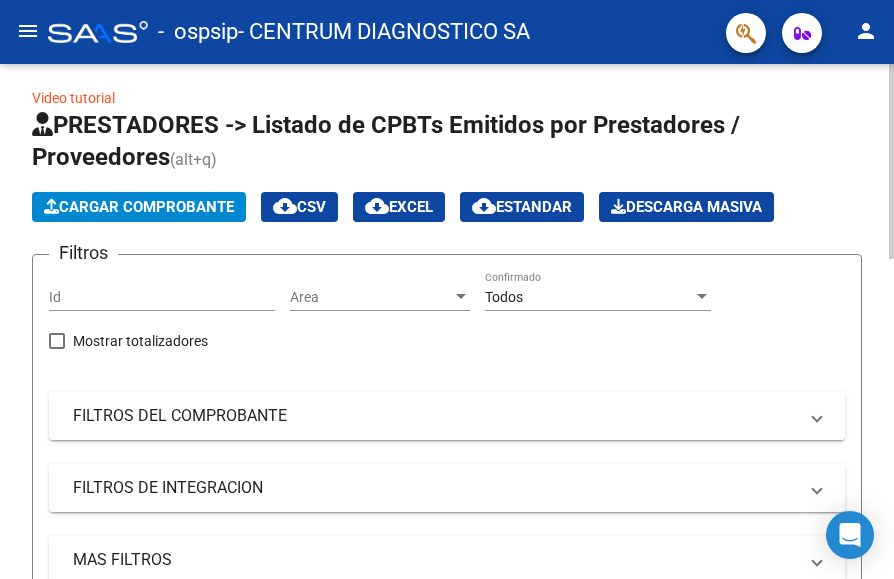 scroll, scrollTop: 0, scrollLeft: 0, axis: both 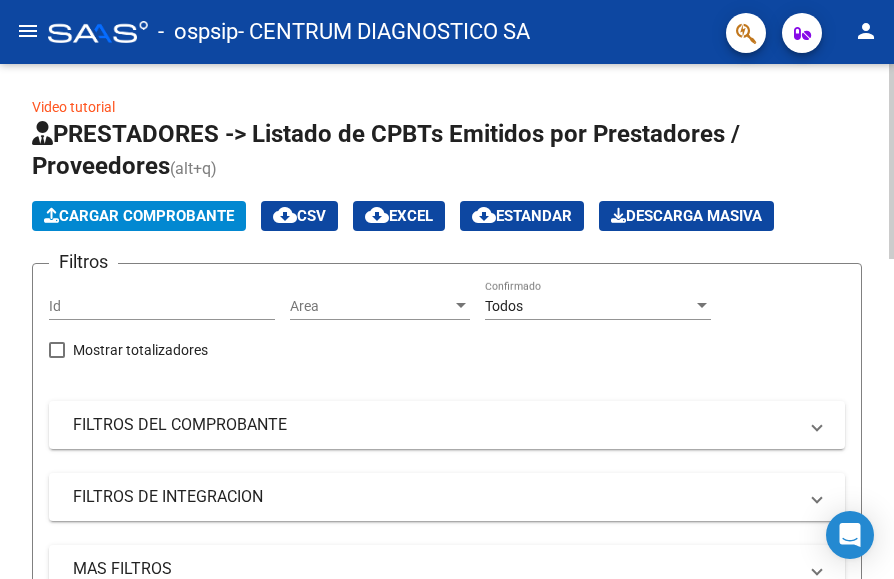 click on "Cargar Comprobante" 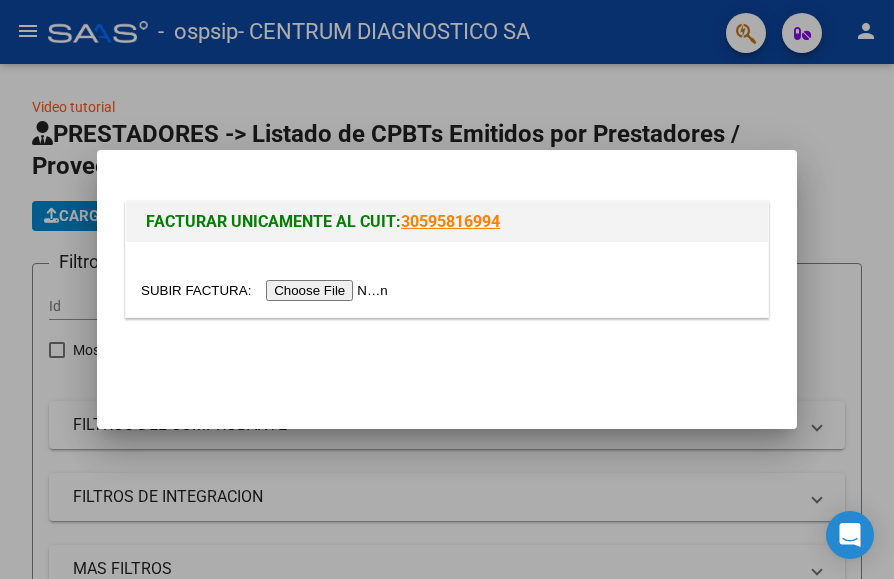 click at bounding box center (267, 290) 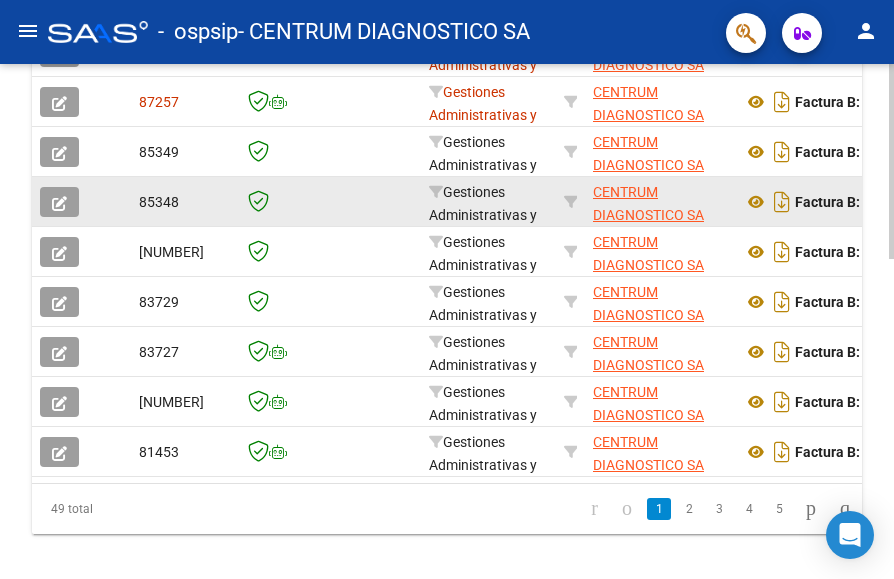 scroll, scrollTop: 800, scrollLeft: 0, axis: vertical 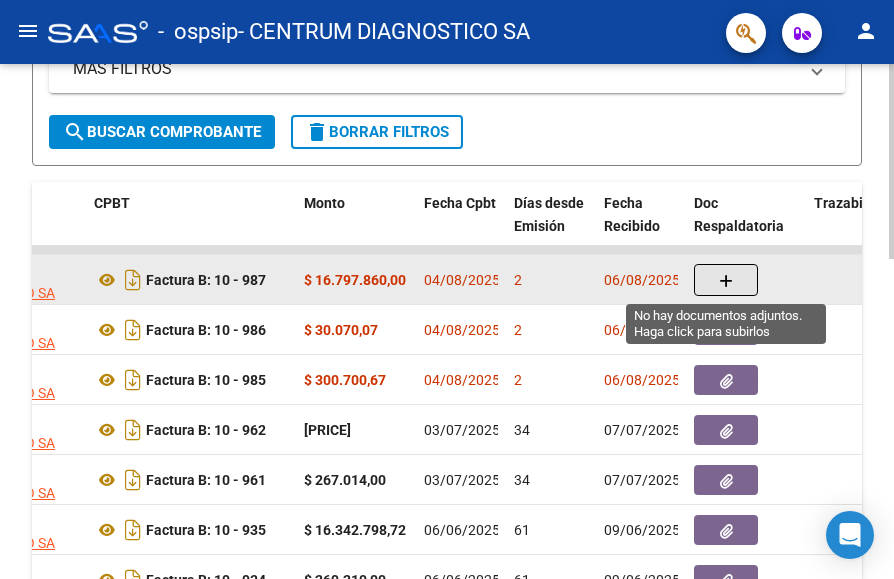 click 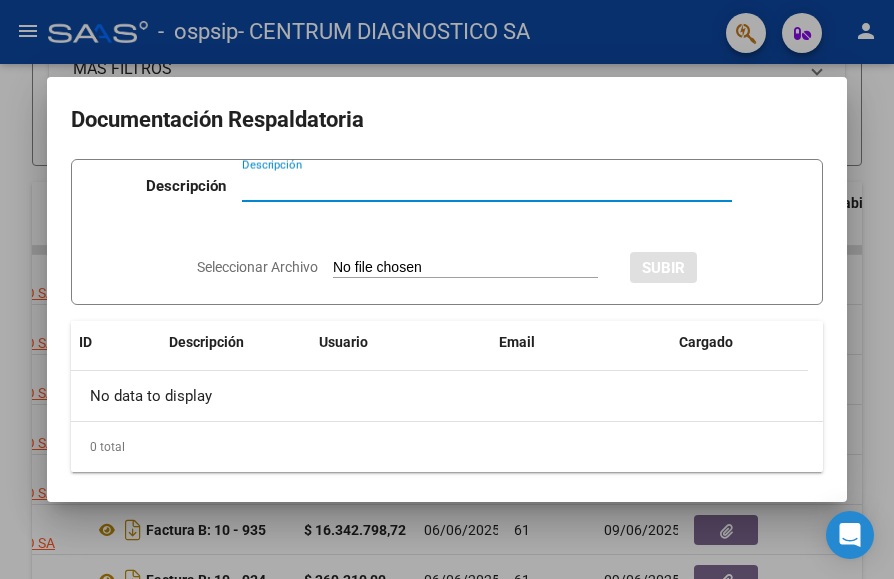 click on "Seleccionar Archivo" at bounding box center (465, 268) 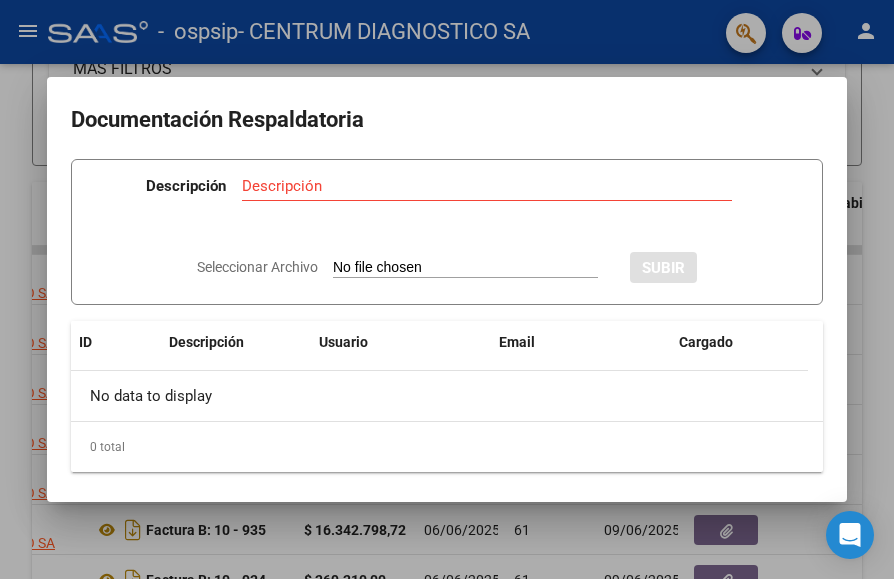 type on "C:\fakepath\[LAST] [NUMBER].pdf" 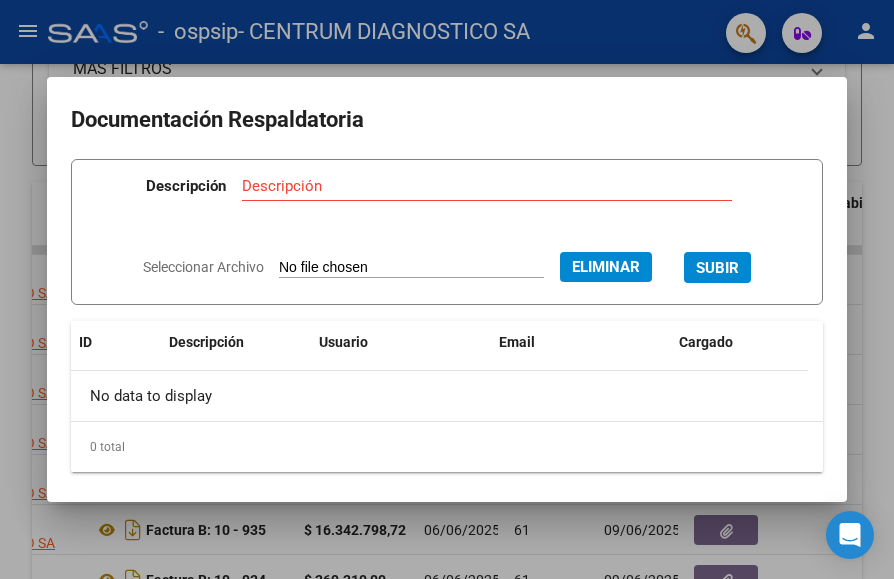 click on "Descripción" at bounding box center (487, 186) 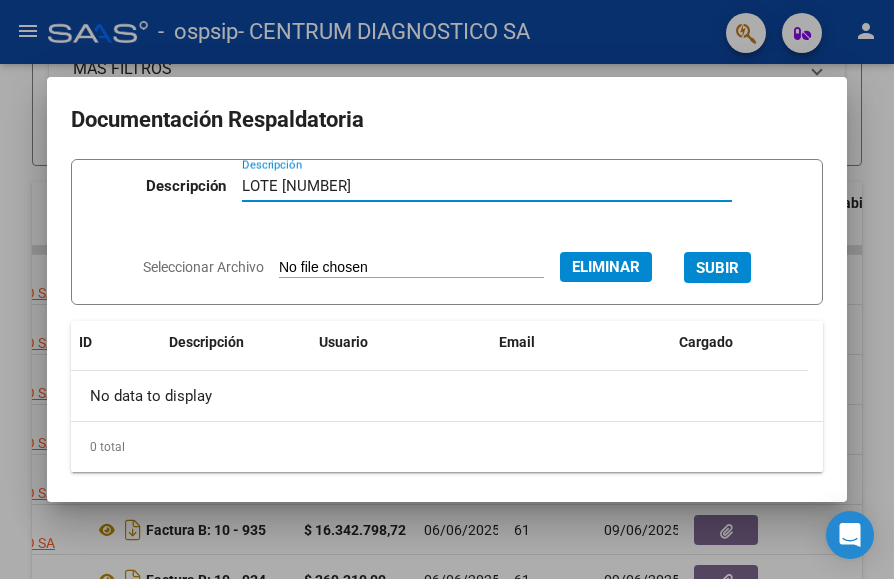 type on "LOTE [NUMBER]" 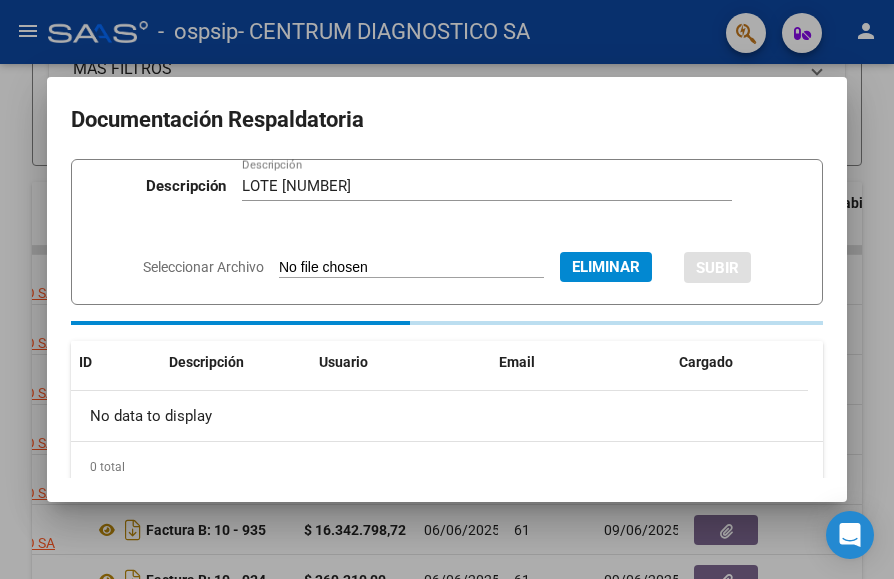 type 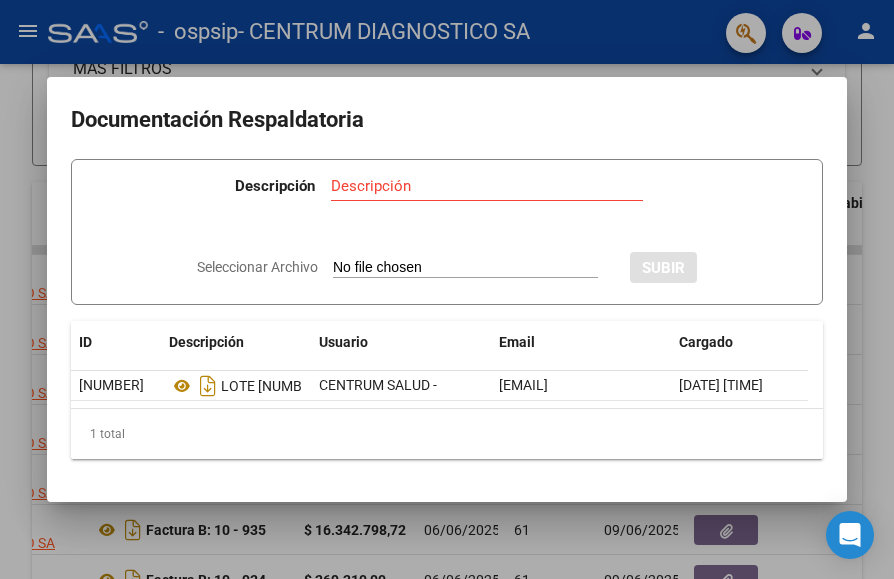 click on "Seleccionar Archivo" at bounding box center (465, 268) 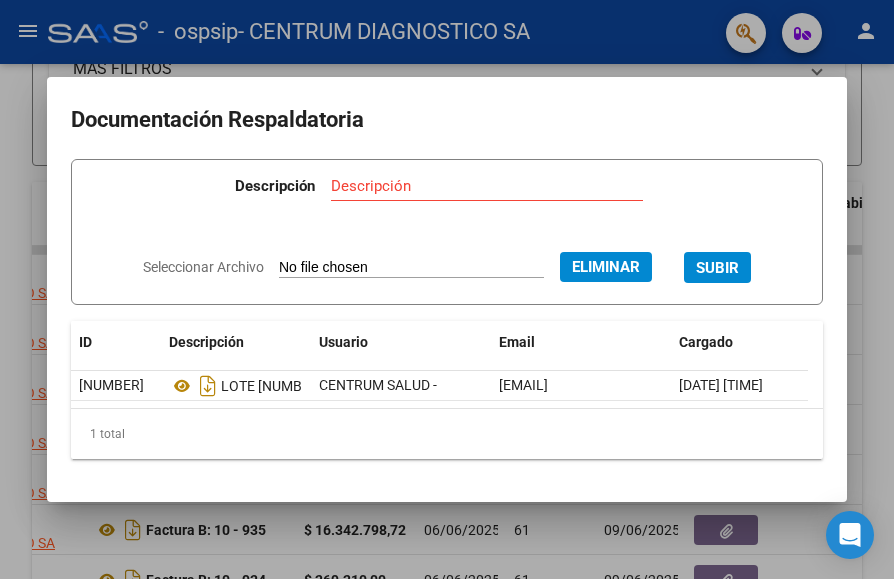 click on "Descripción" at bounding box center (487, 186) 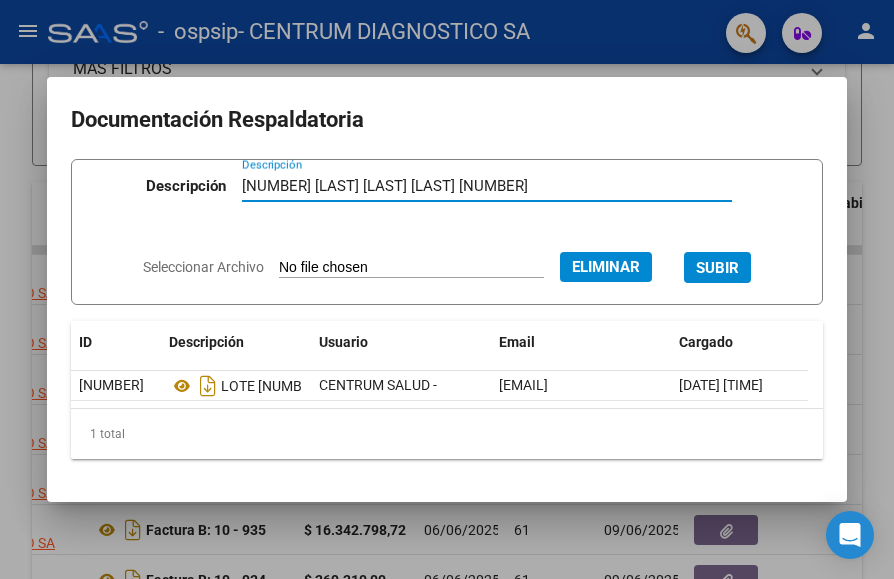 type on "[NUMBER] [LAST] [LAST] [LAST] [NUMBER]" 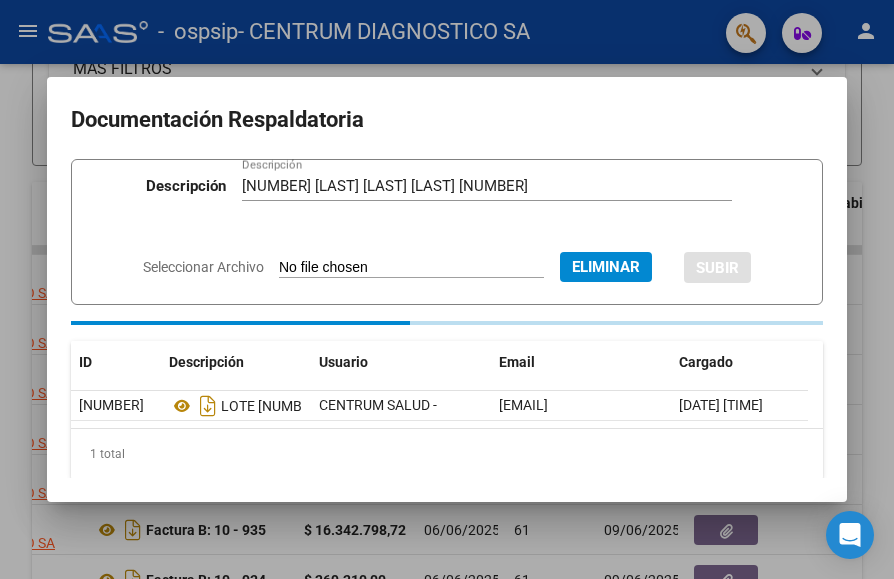 type 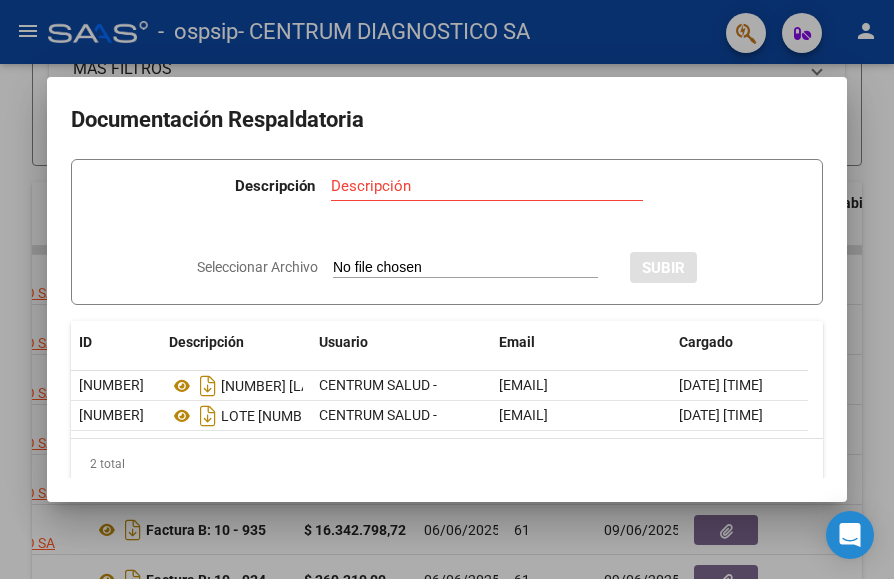 click on "Seleccionar Archivo" at bounding box center [465, 268] 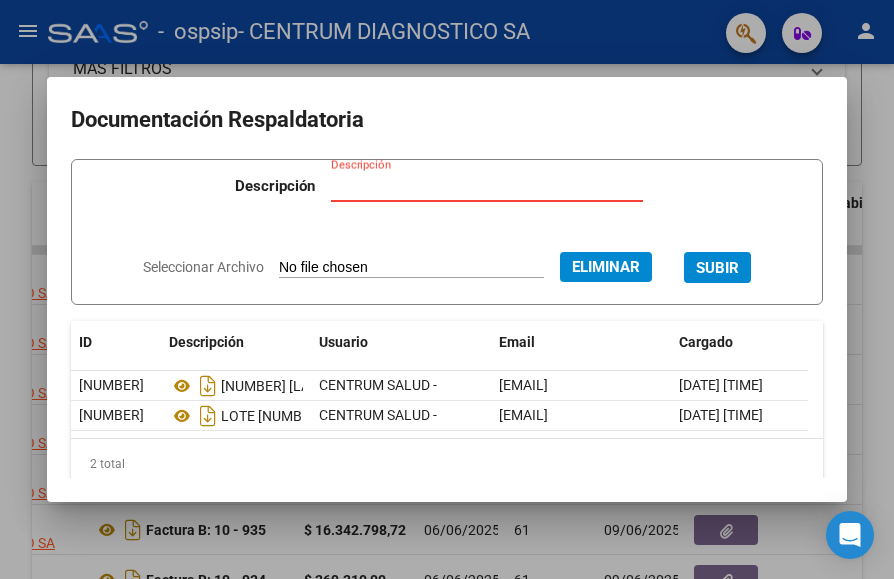click on "Descripción" at bounding box center (487, 186) 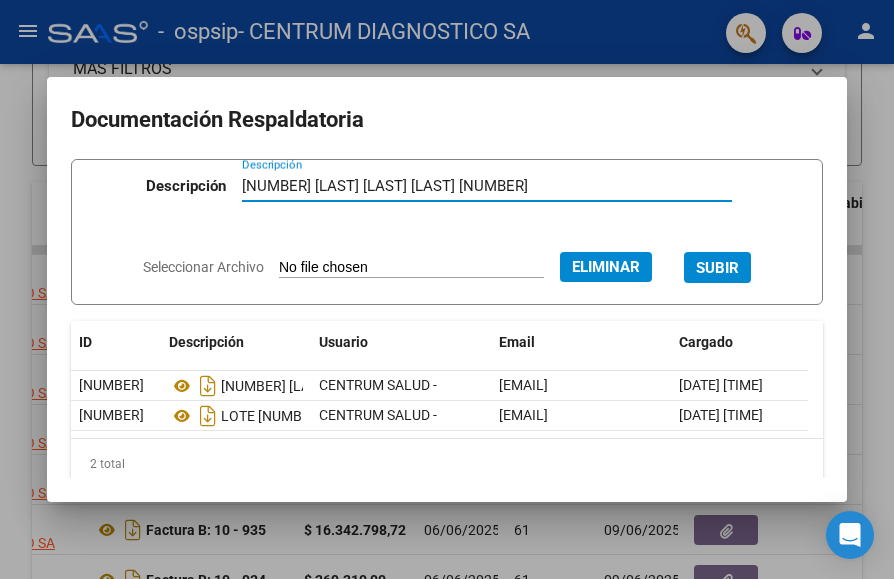 type on "[NUMBER] [LAST] [LAST] [LAST] [NUMBER]" 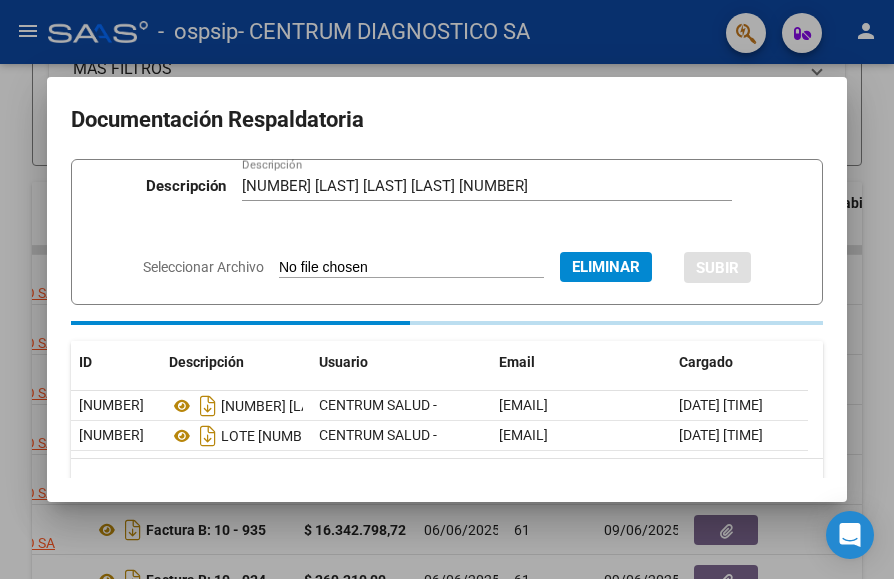 type 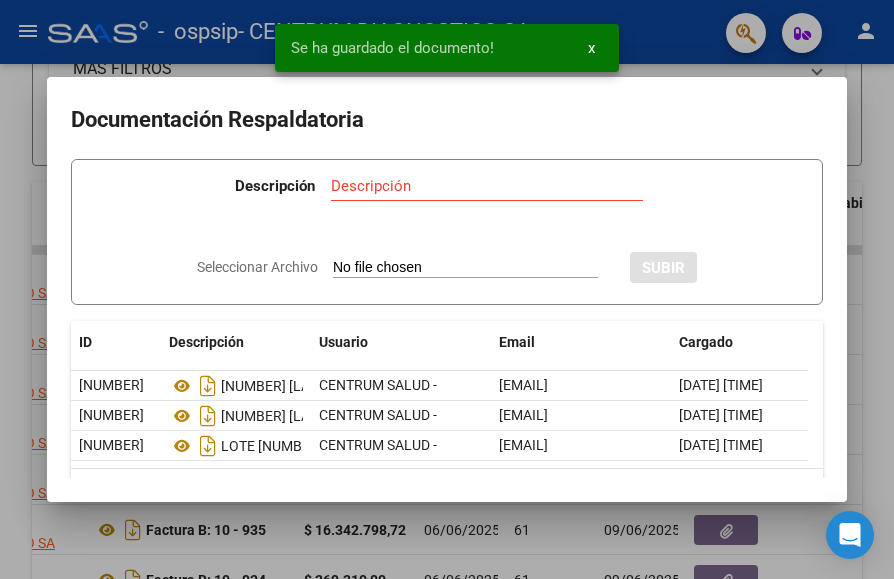 click on "Seleccionar Archivo" at bounding box center [465, 268] 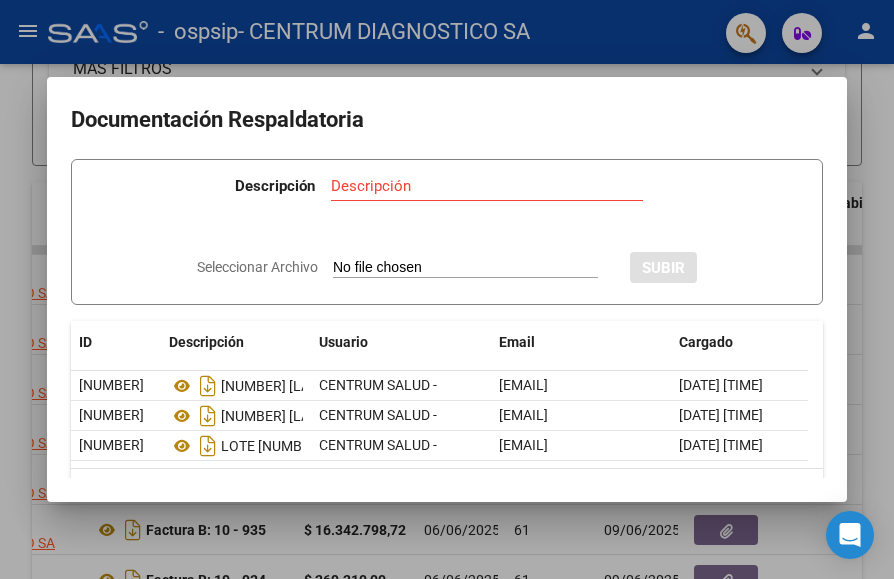 type on "C:\fakepath\[DATE]-[MONTH] [LAST] [LAST] [NUMBER].pdf" 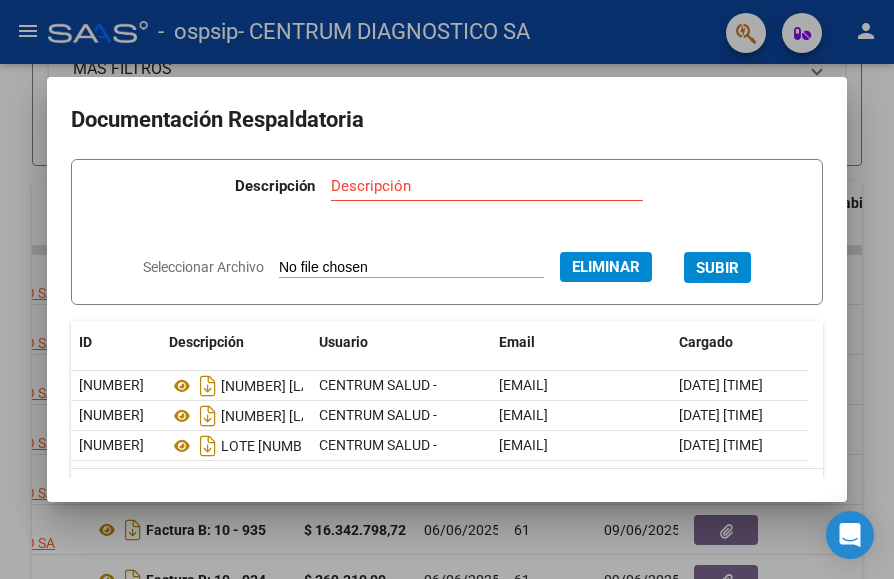 click on "Descripción" at bounding box center [487, 186] 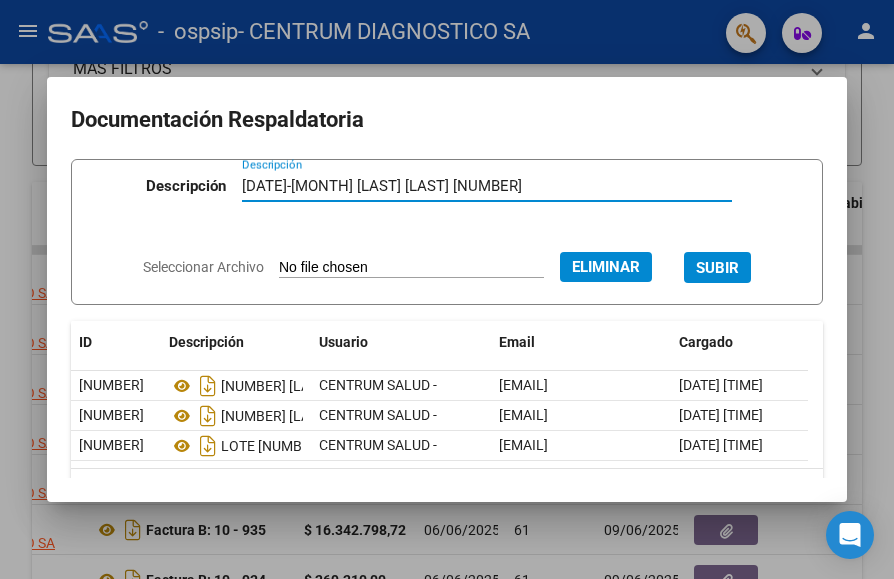 type on "[DATE]-[MONTH] [LAST] [LAST] [NUMBER]" 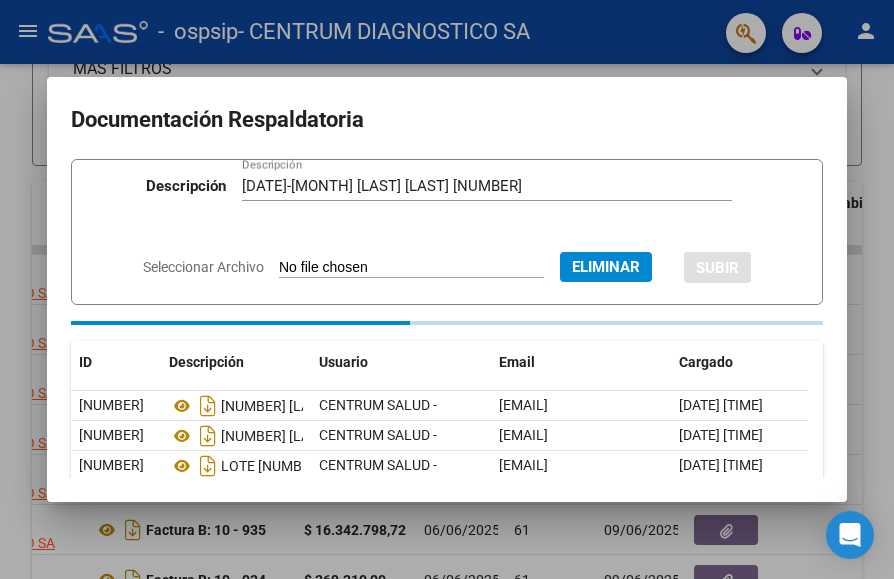 type 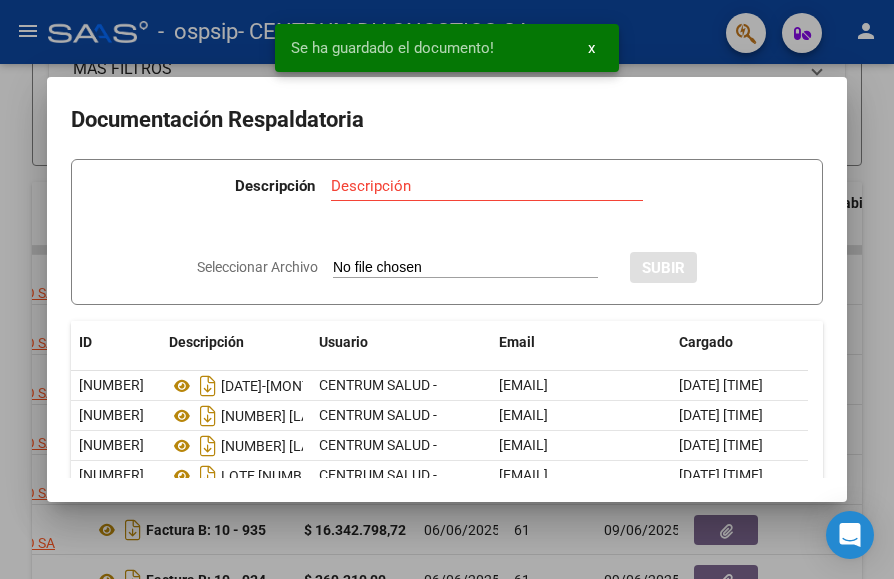 click on "Descripción" at bounding box center [487, 186] 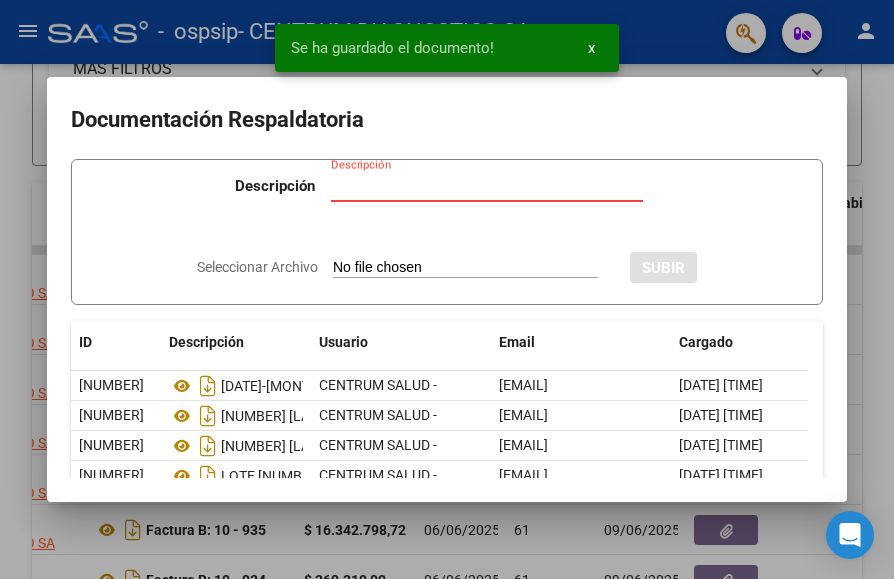 click on "Seleccionar Archivo" at bounding box center (465, 268) 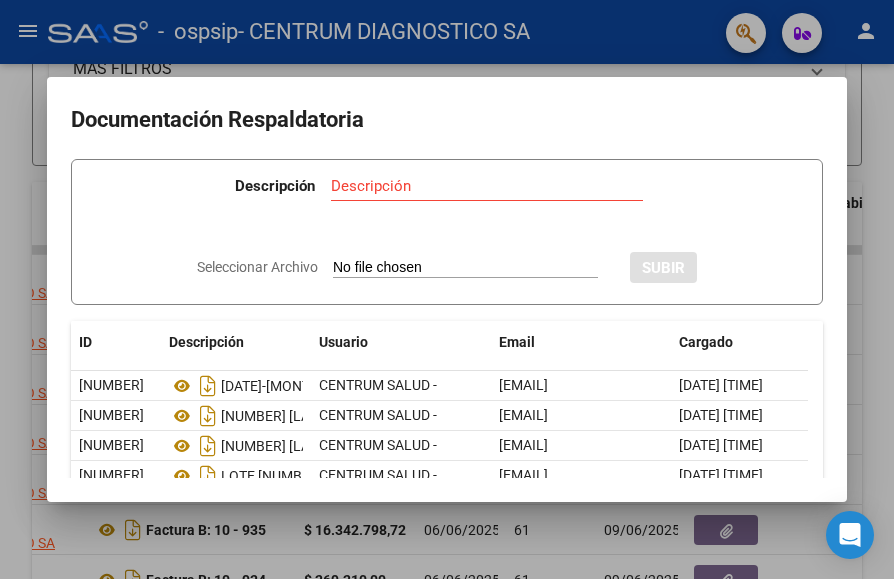 type on "C:\fakepath\[DATE]-[MONTH] [LAST] [LAST] [LAST] [NUMBER].pdf" 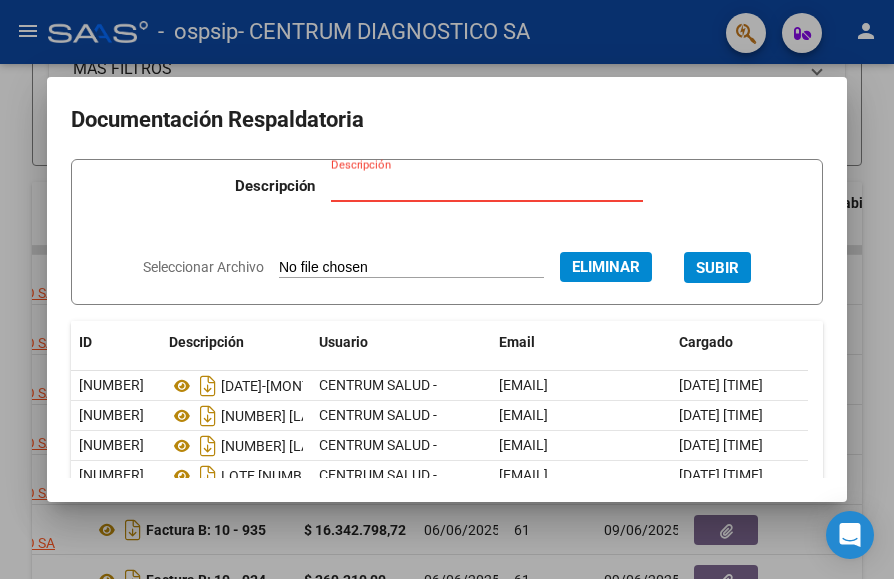click on "Descripción" at bounding box center (487, 186) 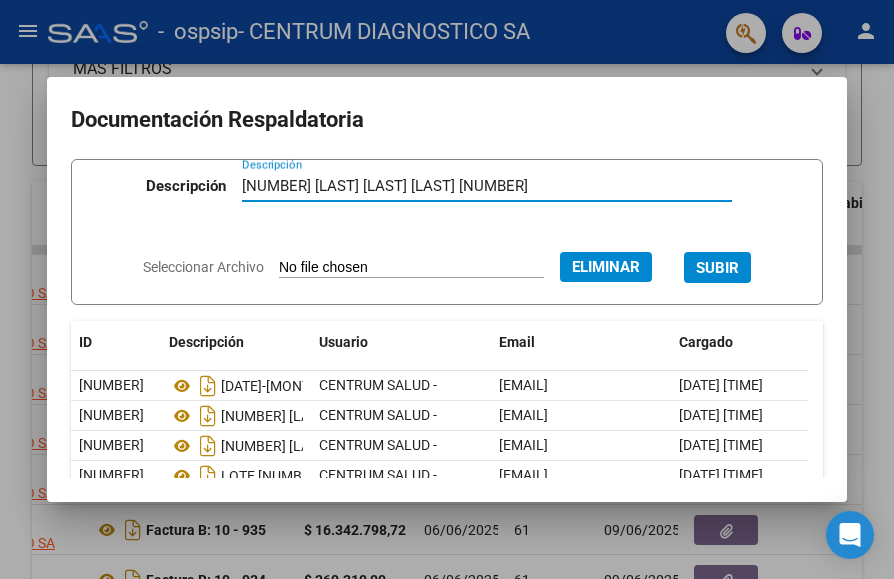 type on "[NUMBER] [LAST] [LAST] [LAST] [NUMBER]" 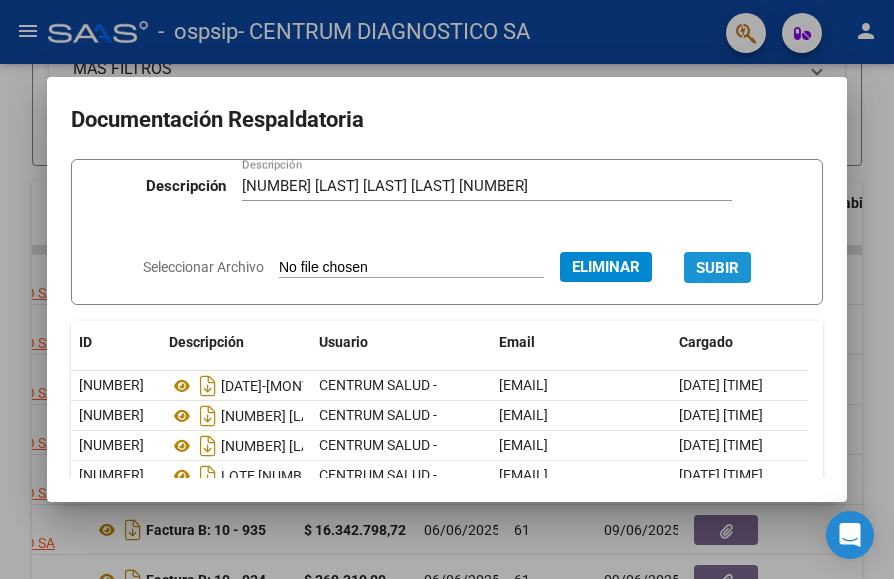 click on "SUBIR" at bounding box center (717, 268) 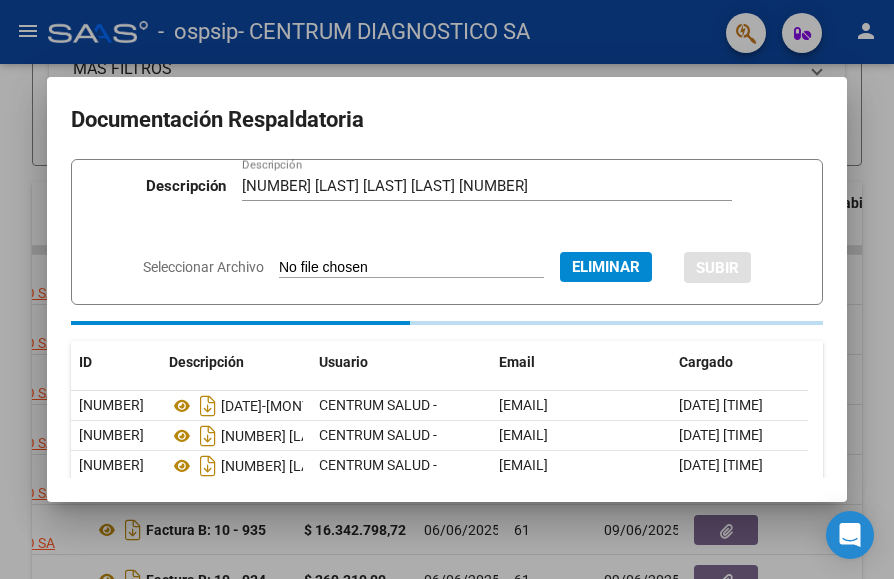 type 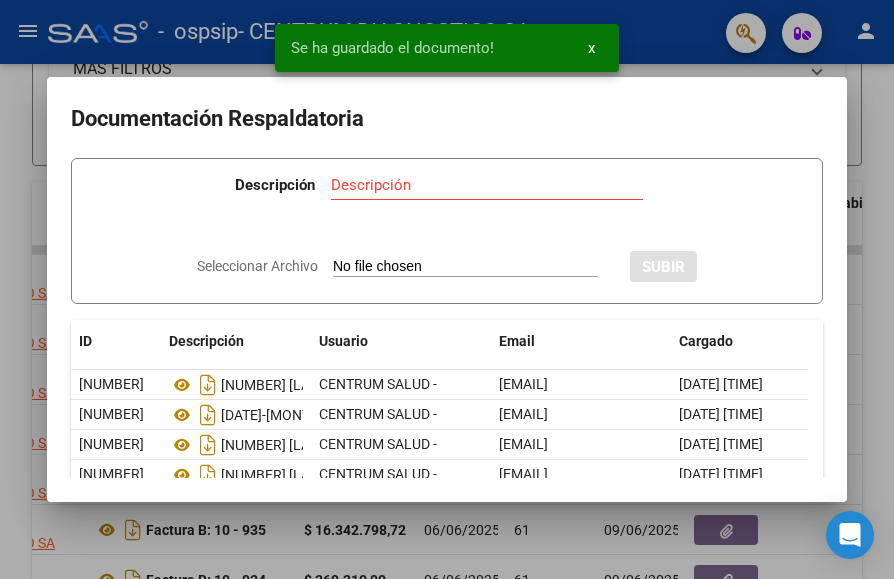 scroll, scrollTop: 0, scrollLeft: 0, axis: both 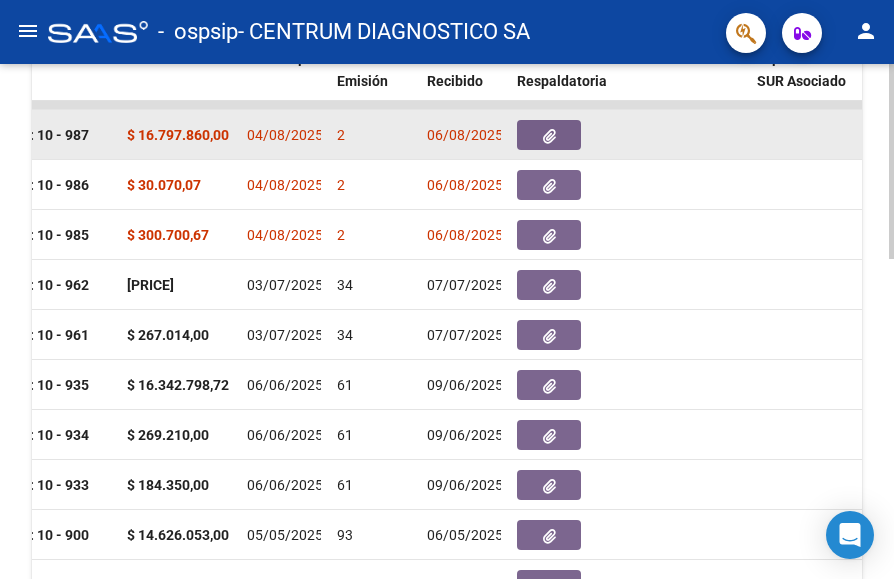 click 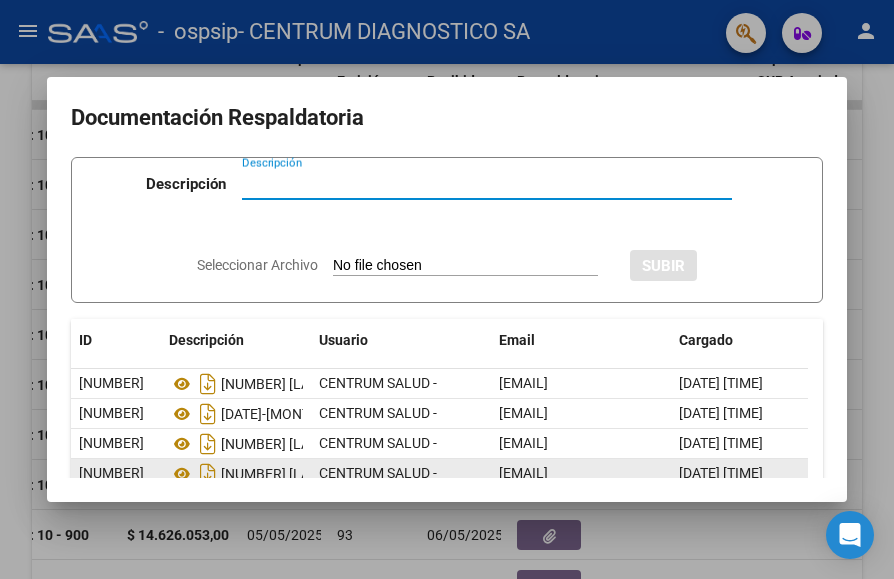 scroll, scrollTop: 0, scrollLeft: 0, axis: both 